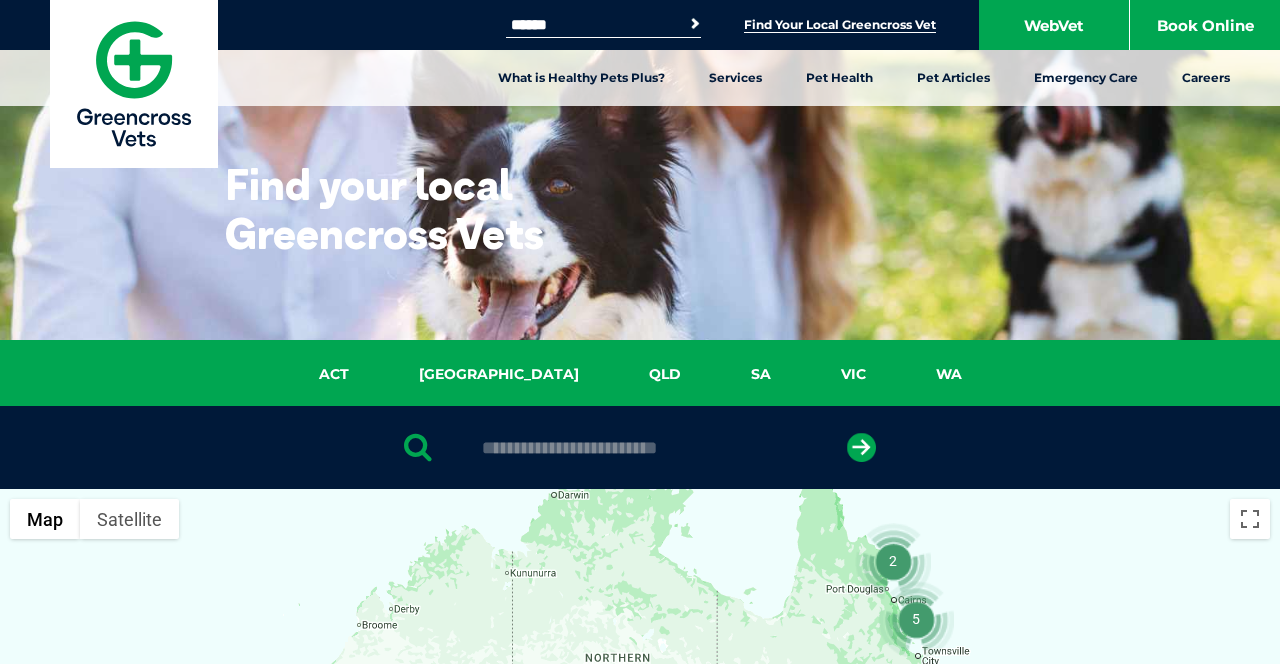 scroll, scrollTop: 0, scrollLeft: 0, axis: both 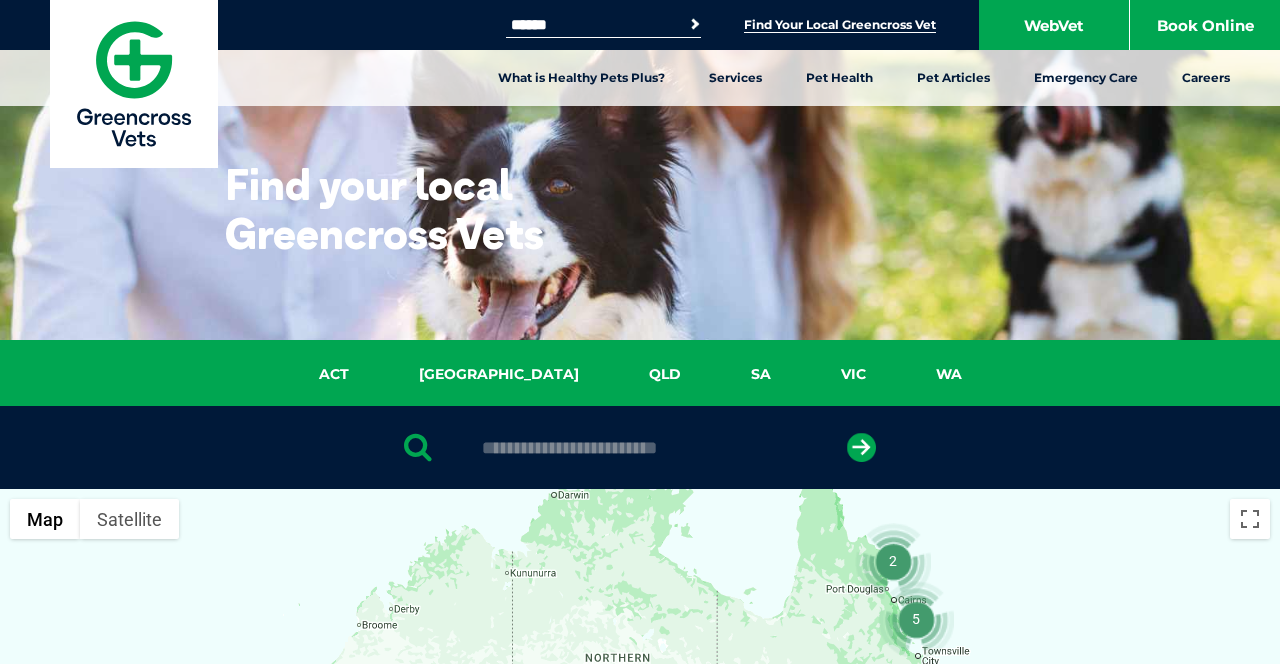 click on "Search" at bounding box center [679, 23] 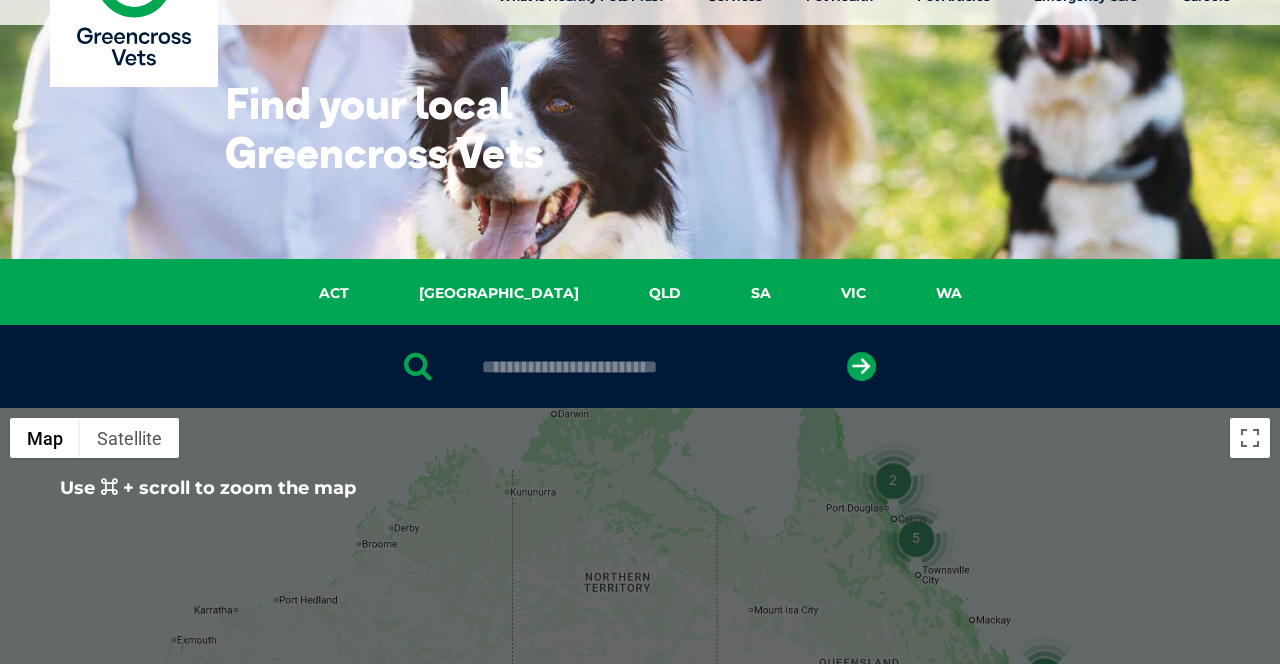 scroll, scrollTop: 82, scrollLeft: 0, axis: vertical 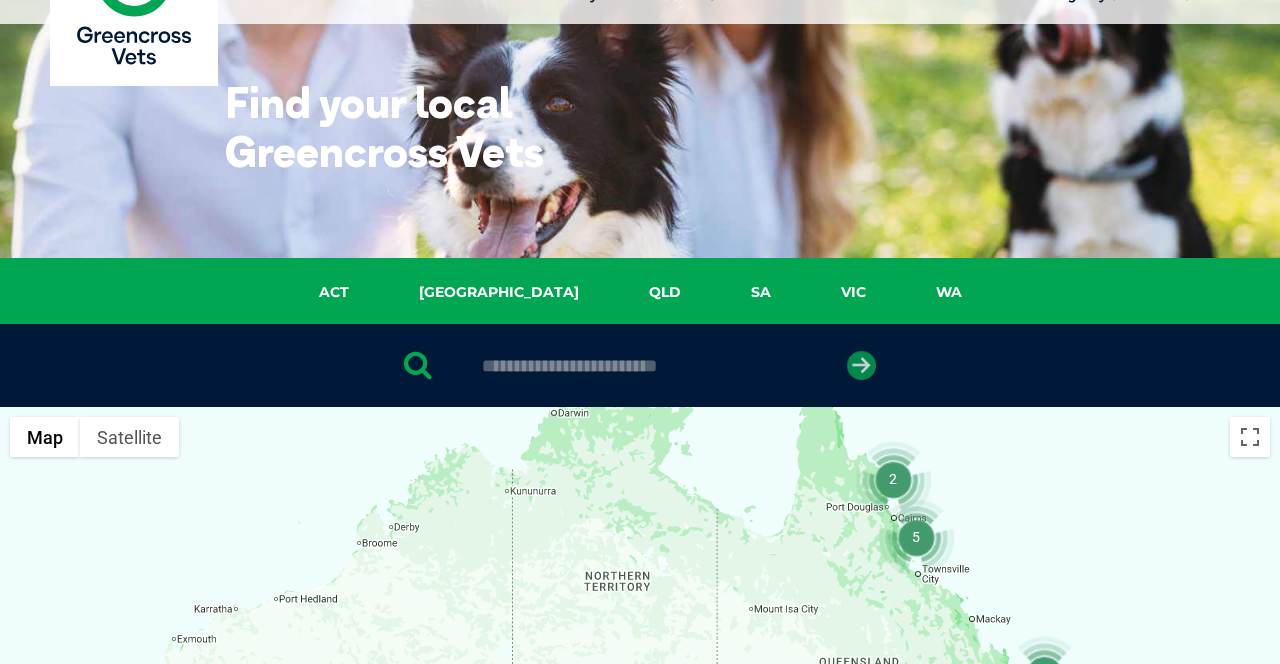 click at bounding box center [861, 365] 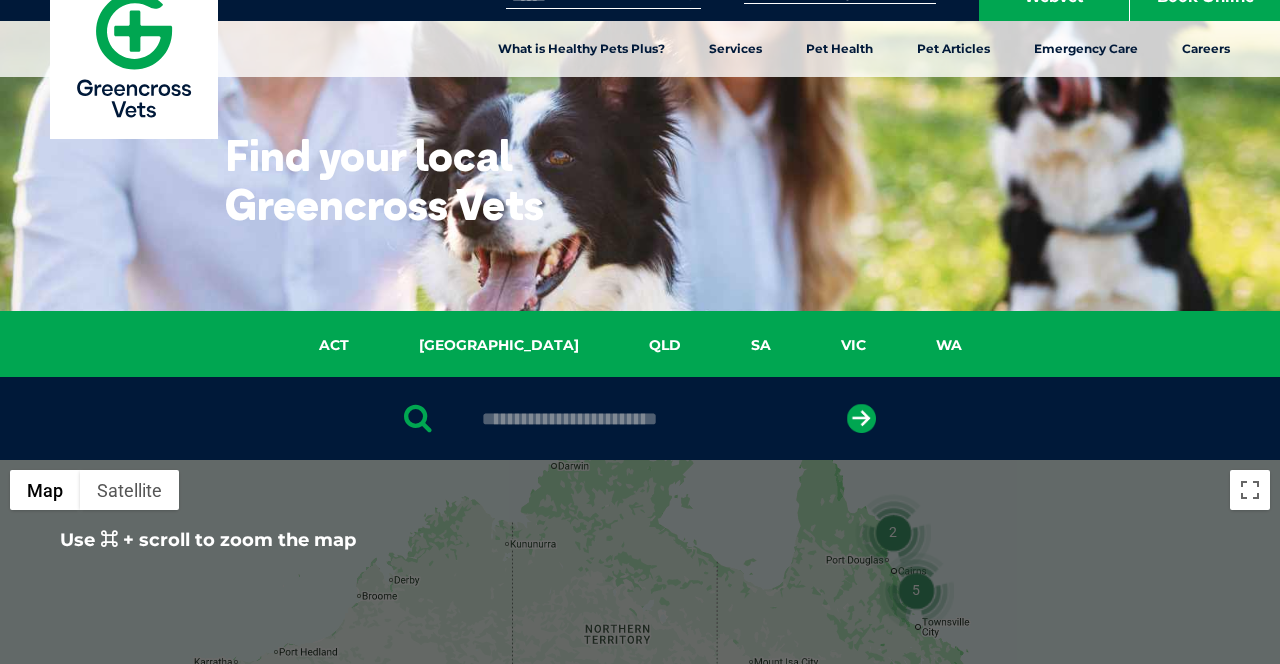 scroll, scrollTop: 0, scrollLeft: 0, axis: both 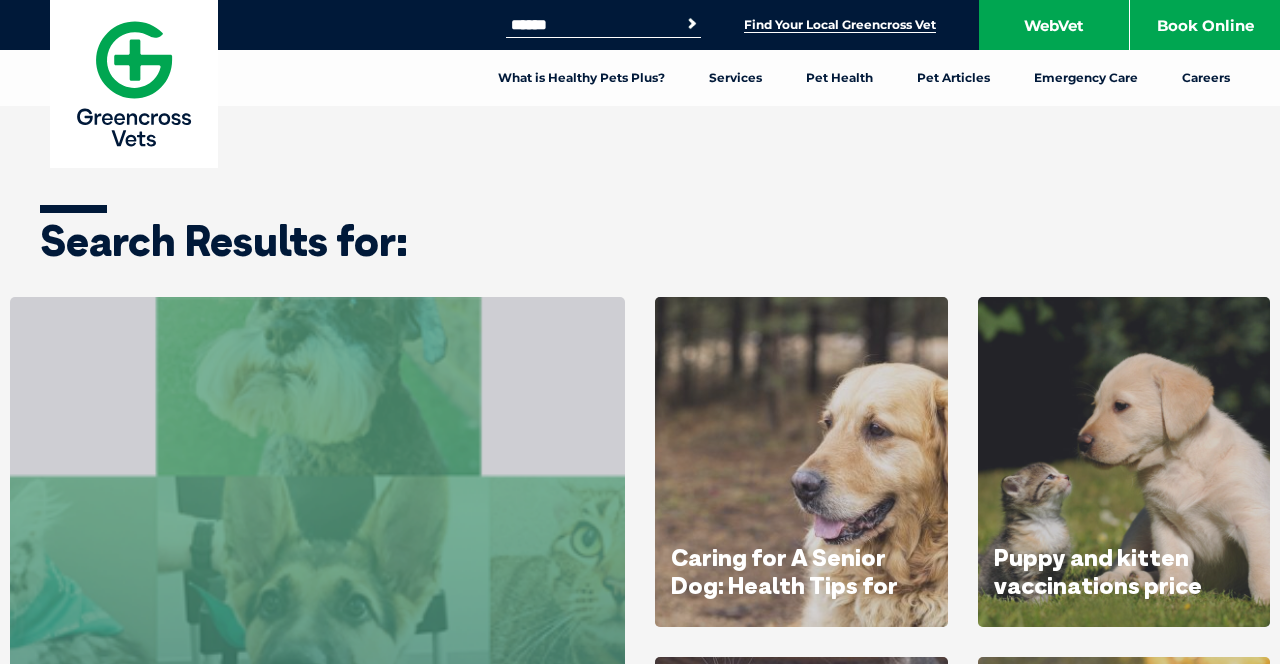 click on "Find Your Local Greencross Vet" at bounding box center (840, 25) 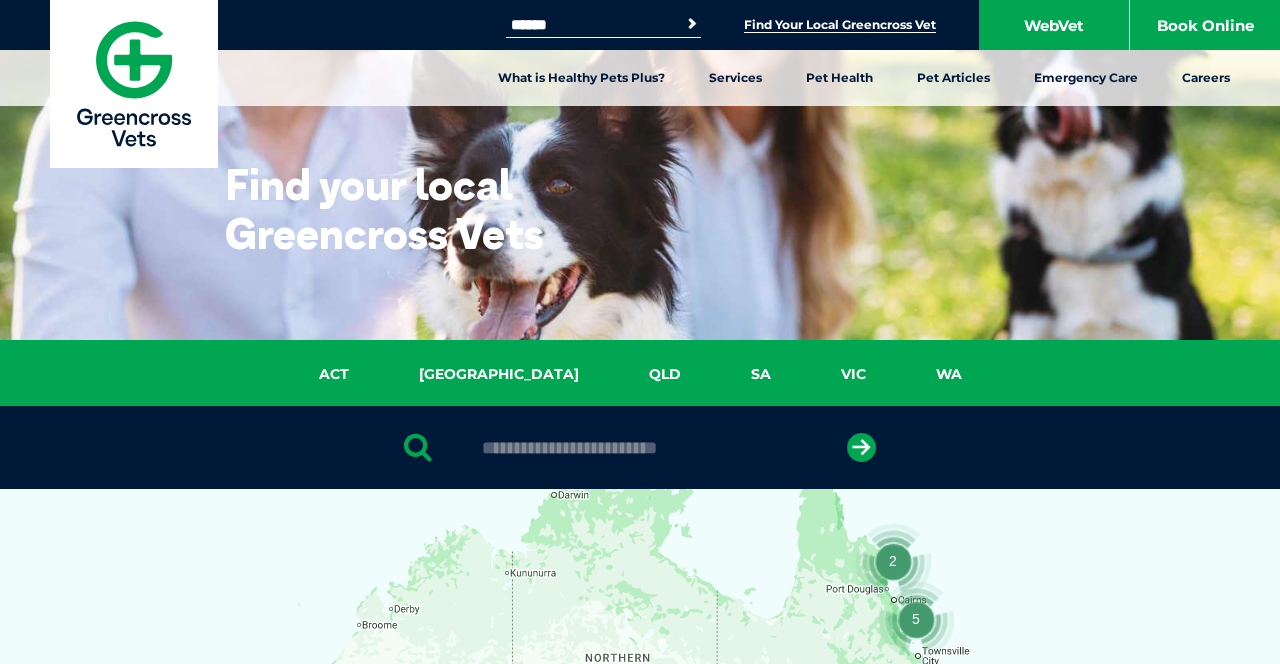 scroll, scrollTop: 0, scrollLeft: 0, axis: both 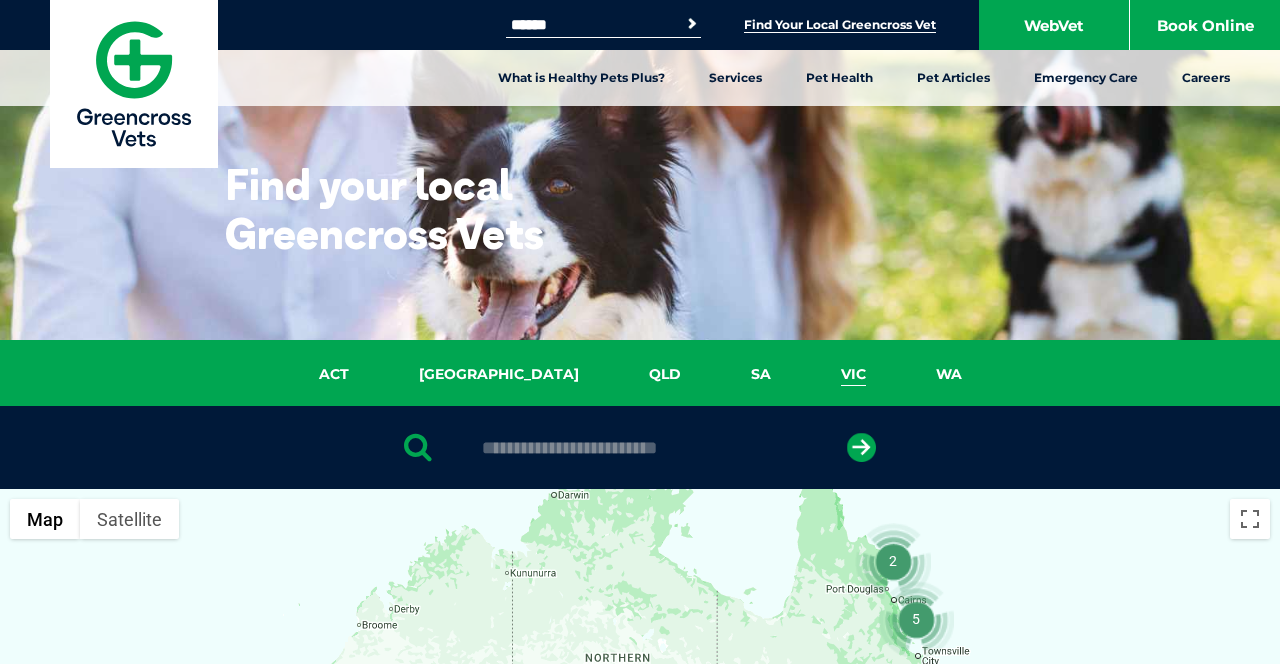 click on "VIC" at bounding box center [853, 374] 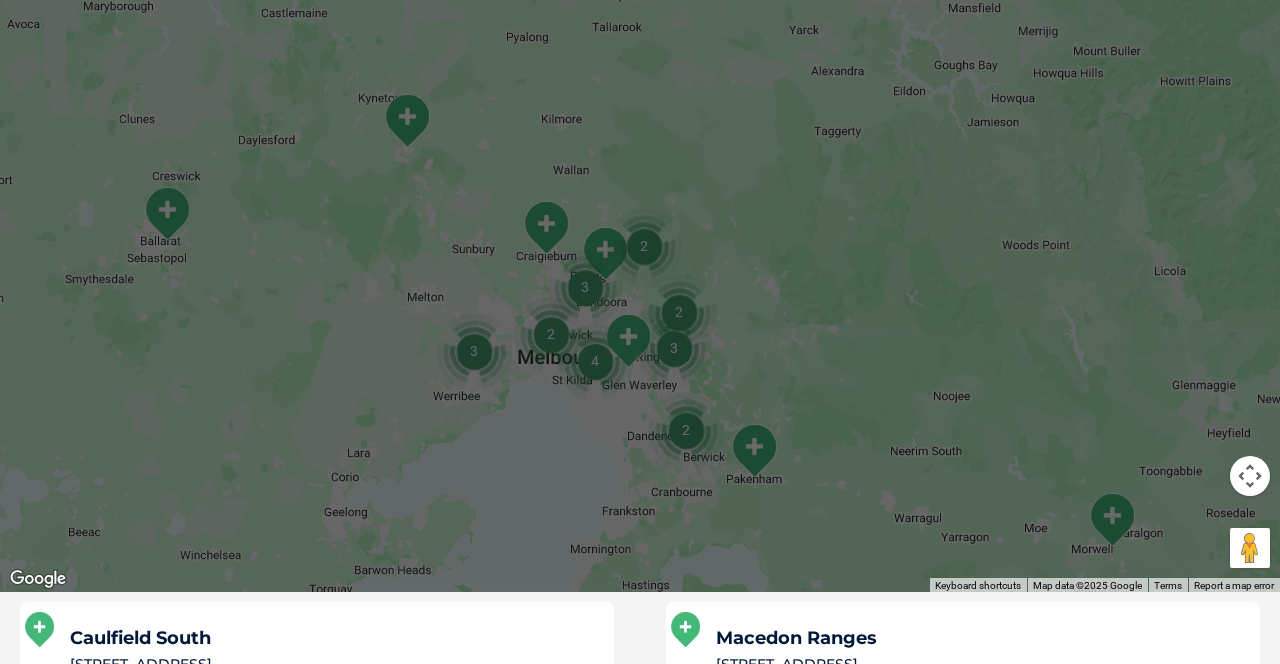 scroll, scrollTop: 670, scrollLeft: 0, axis: vertical 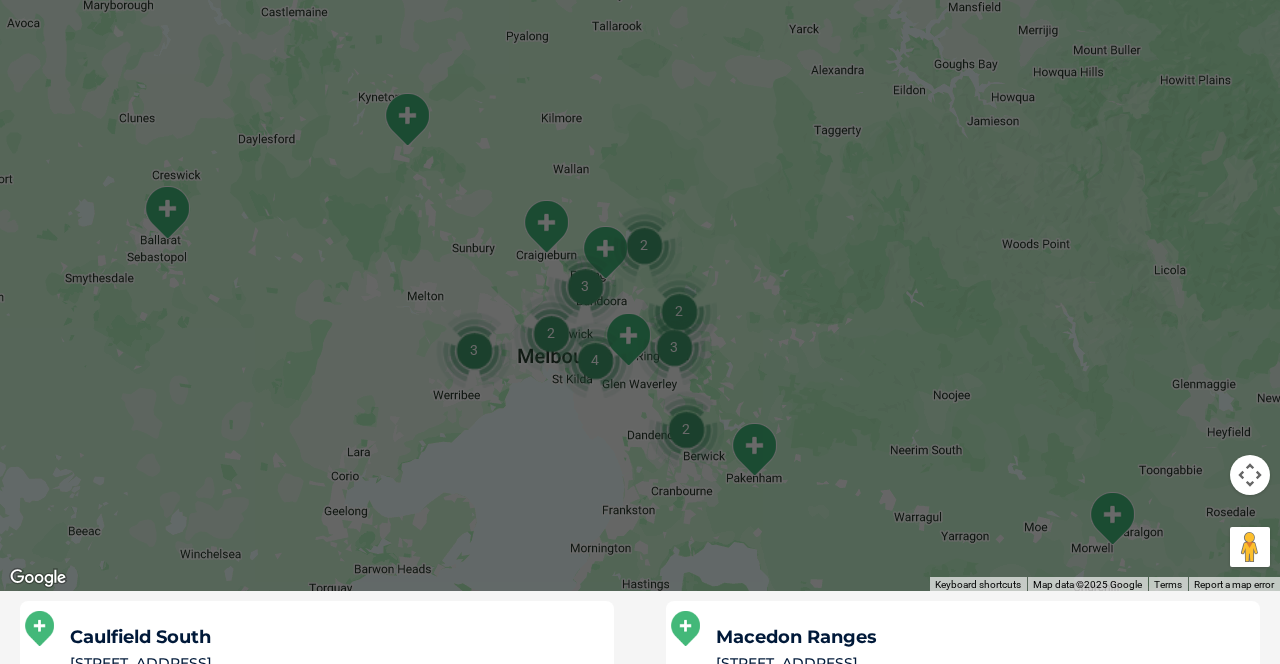 click at bounding box center [640, 205] 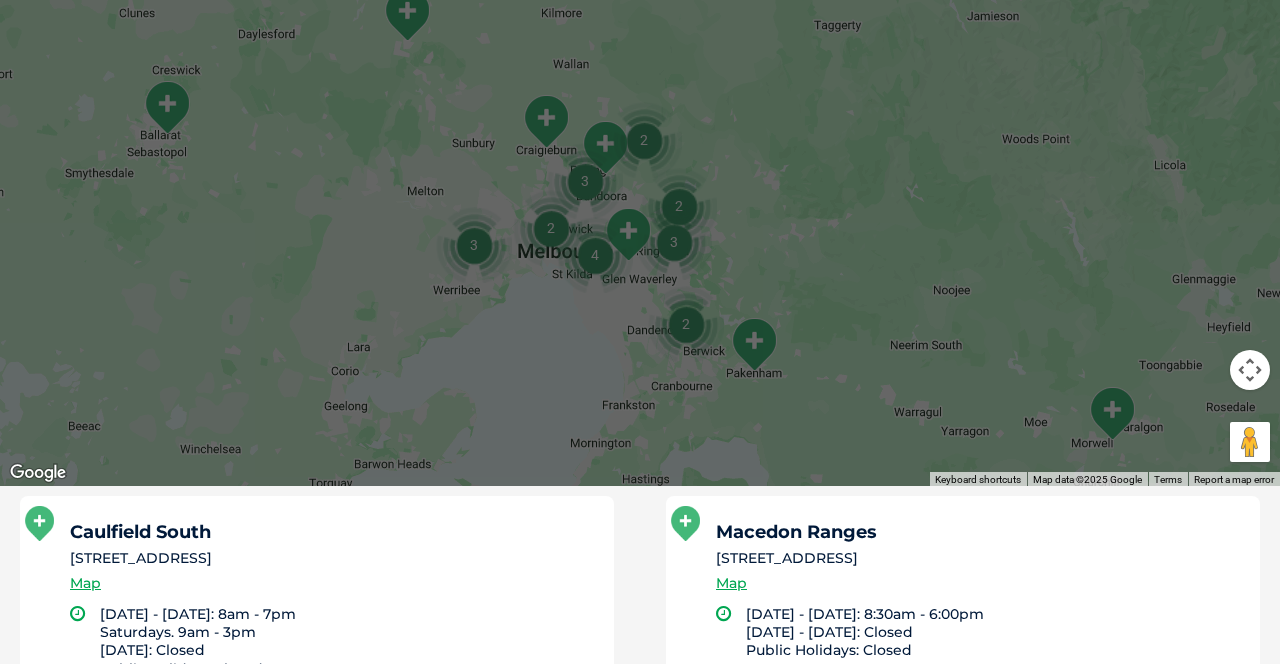 scroll, scrollTop: 754, scrollLeft: 0, axis: vertical 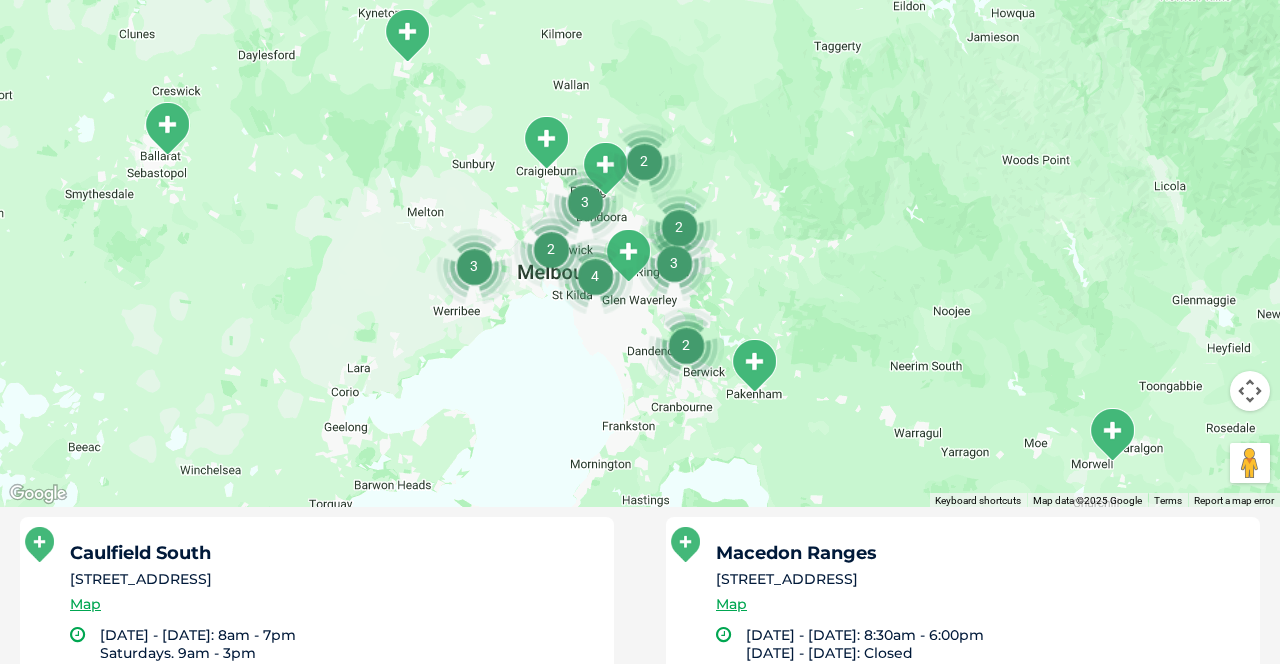 click on "Satellite" at bounding box center [129, -235] 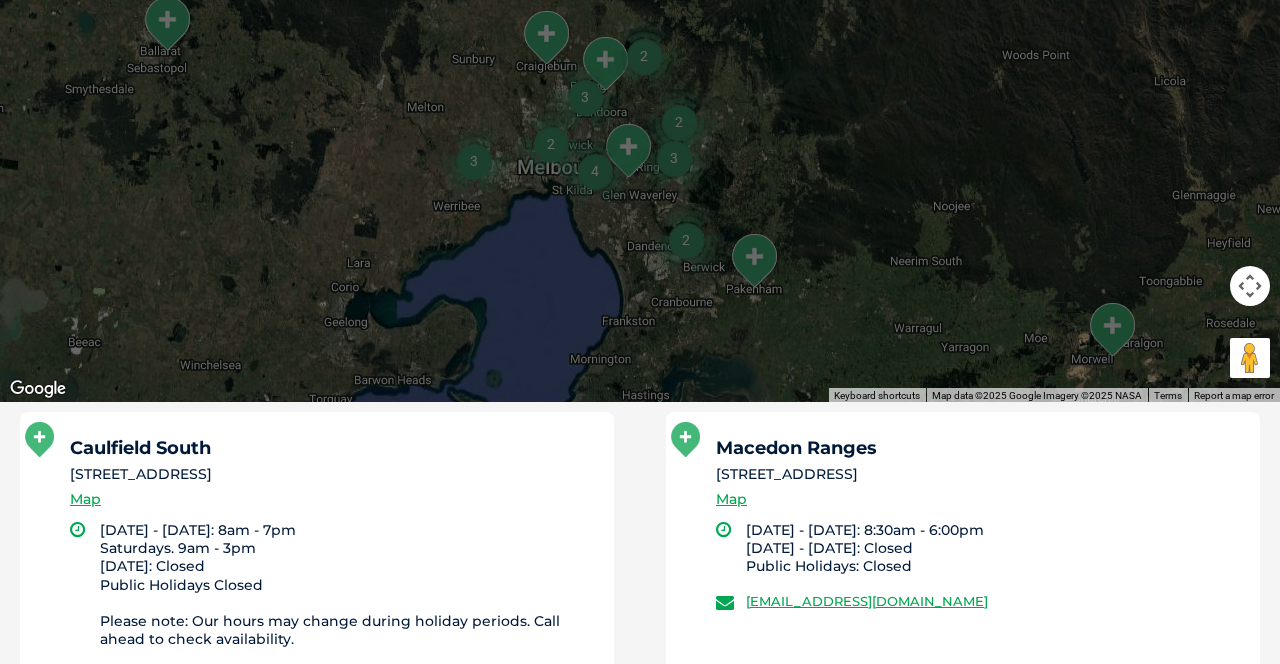 scroll, scrollTop: 863, scrollLeft: 0, axis: vertical 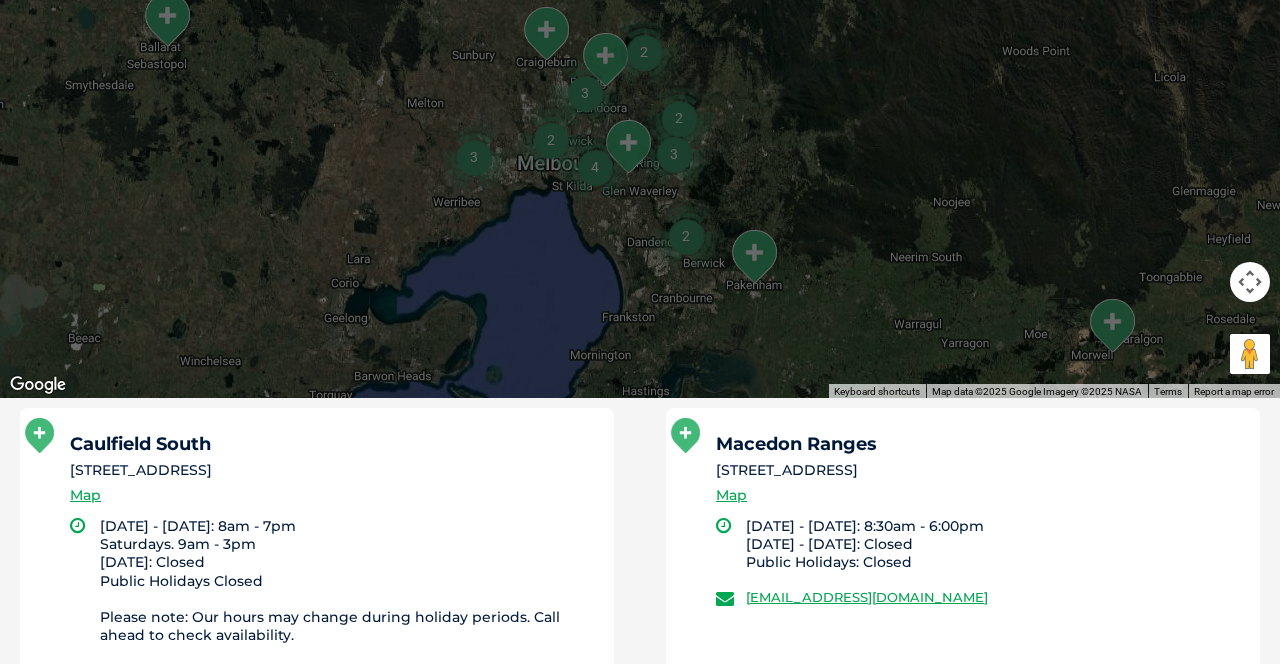 click at bounding box center [640, 12] 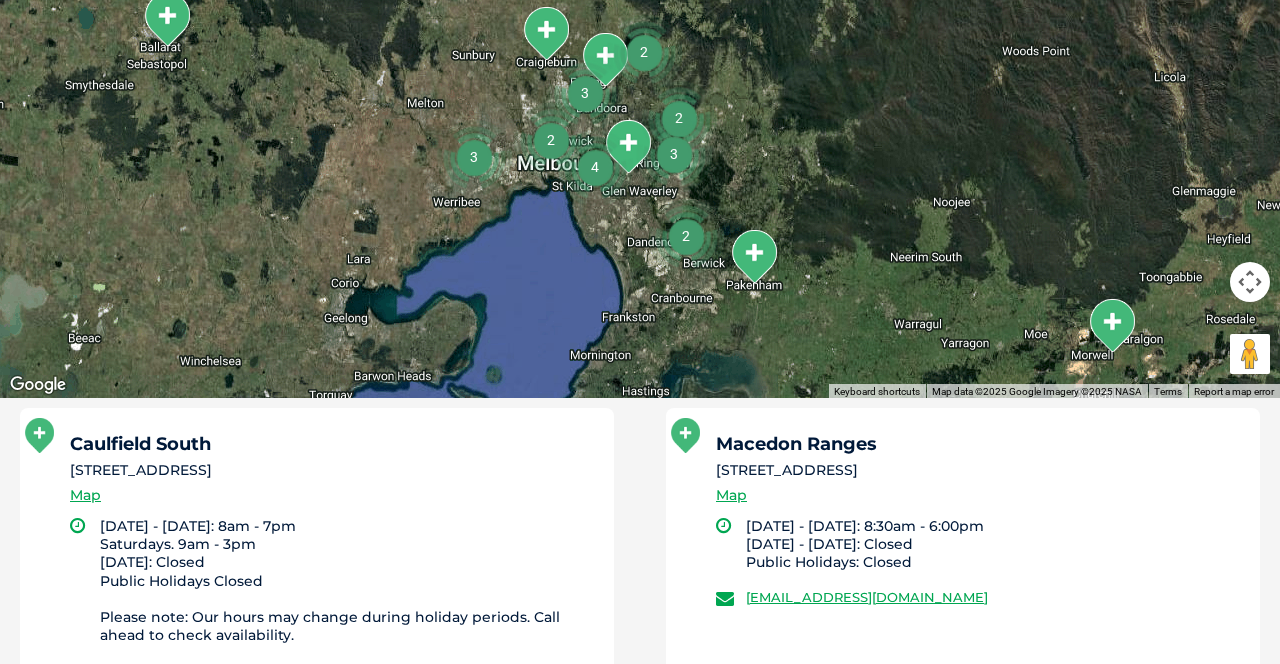 scroll, scrollTop: 861, scrollLeft: 0, axis: vertical 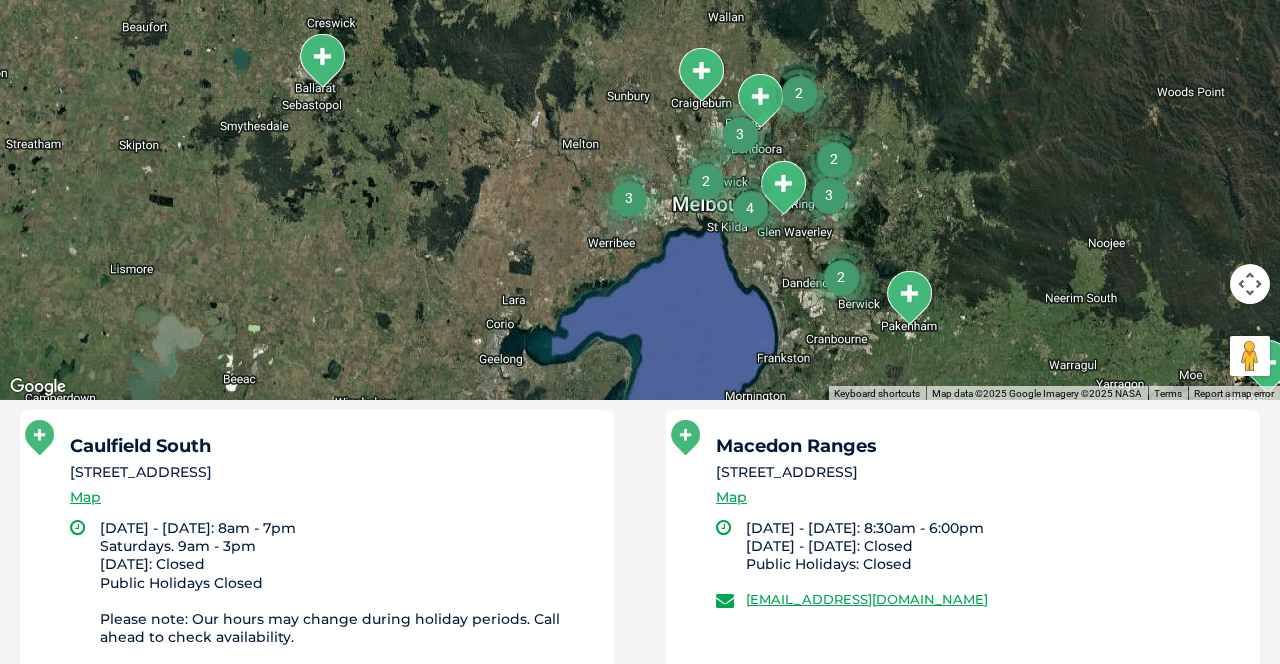 drag, startPoint x: 6, startPoint y: 141, endPoint x: 169, endPoint y: 180, distance: 167.60072 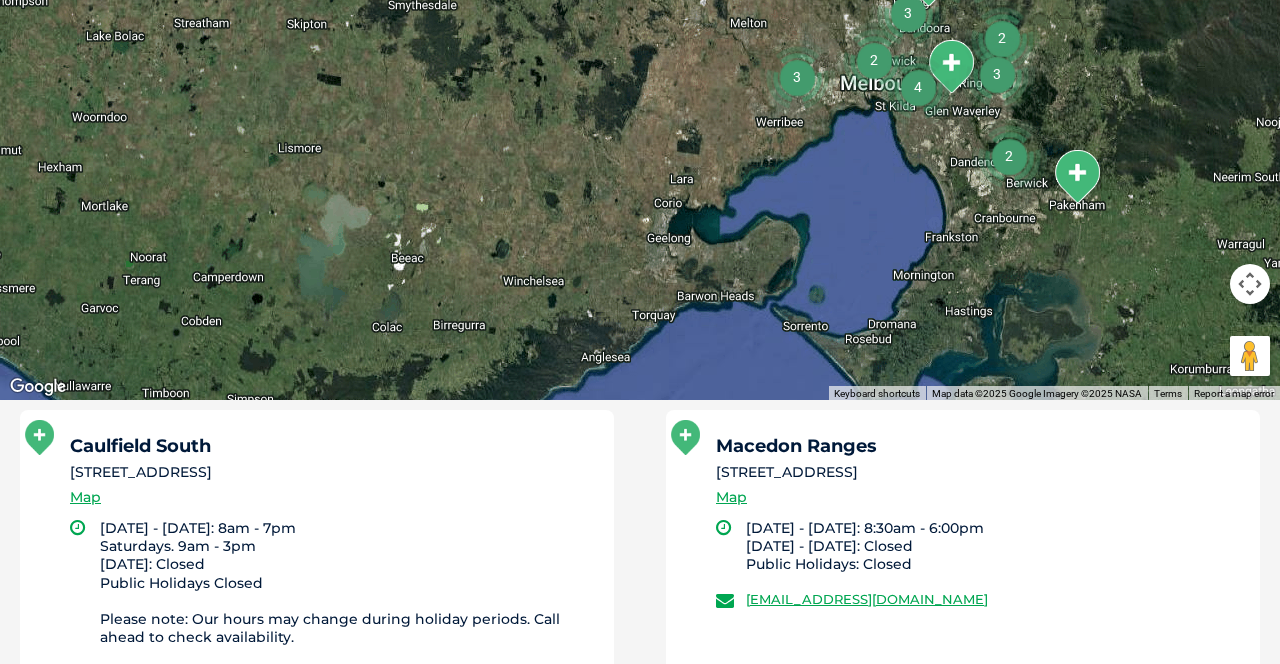 drag, startPoint x: 8, startPoint y: 171, endPoint x: 168, endPoint y: 51, distance: 200 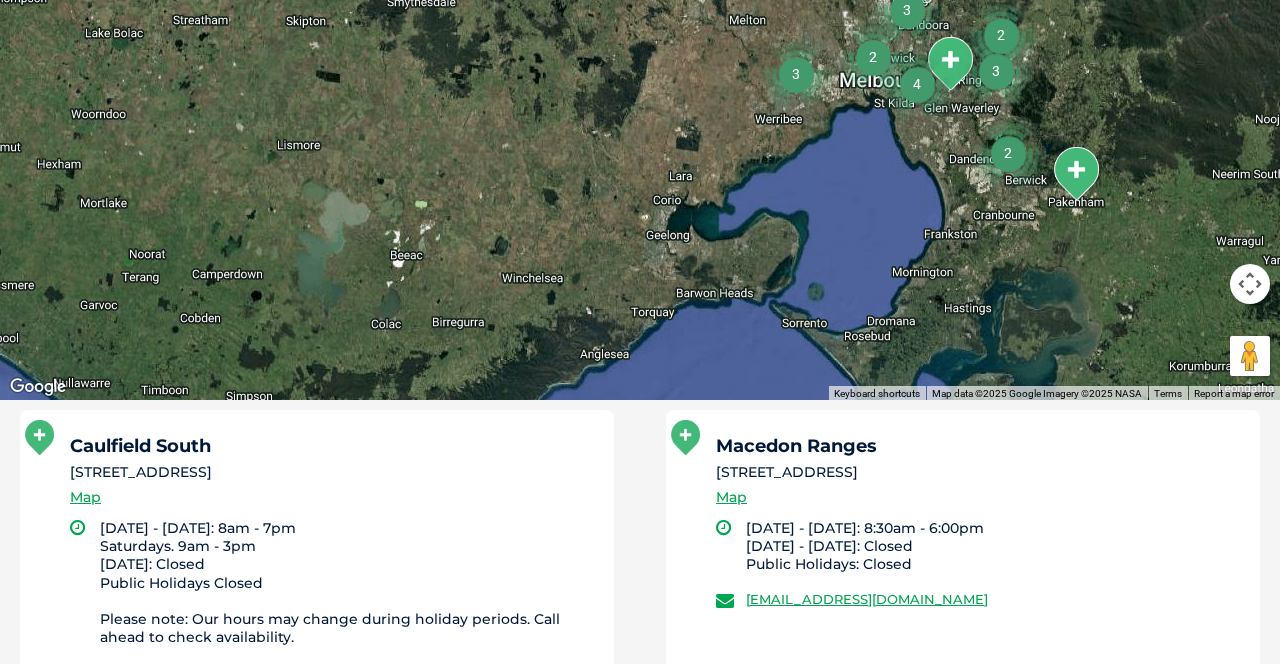 click at bounding box center [640, 14] 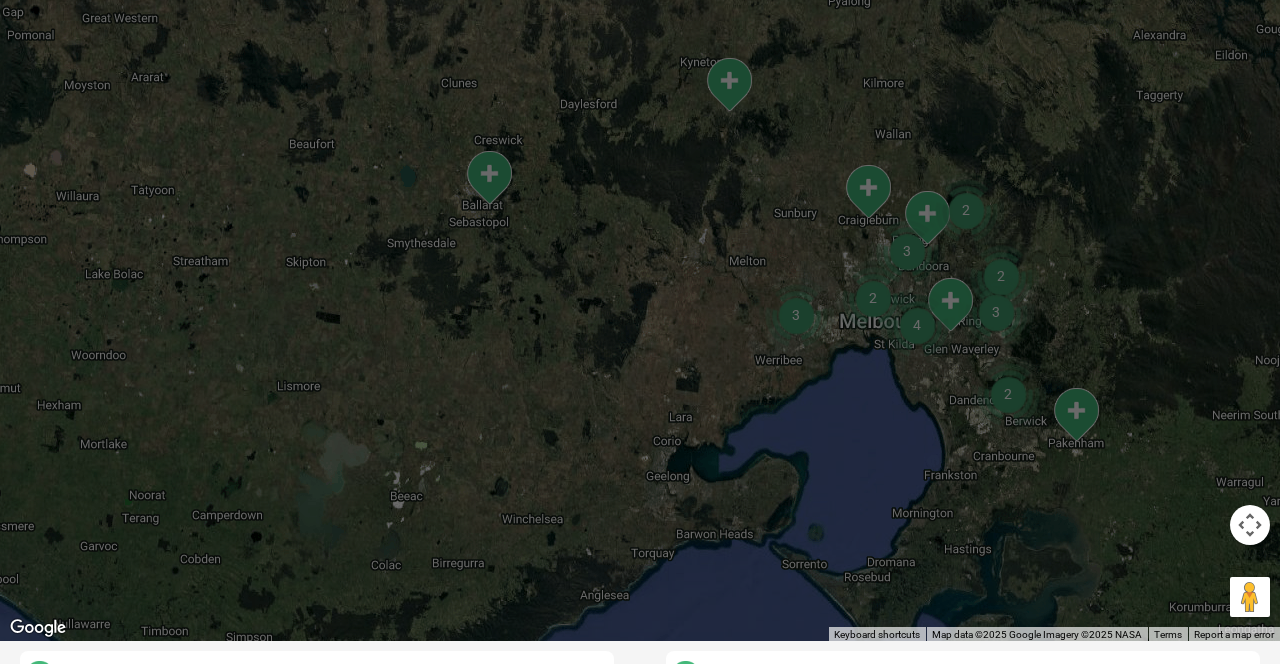scroll, scrollTop: 618, scrollLeft: 0, axis: vertical 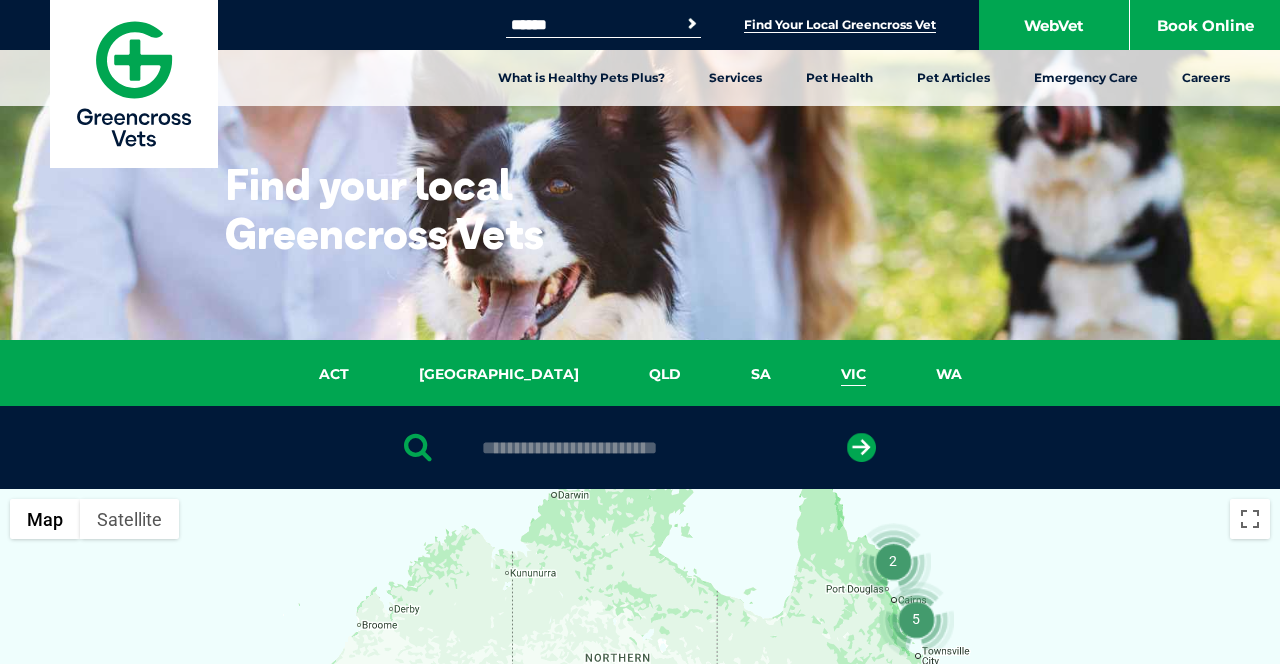 click on "VIC" at bounding box center [853, 374] 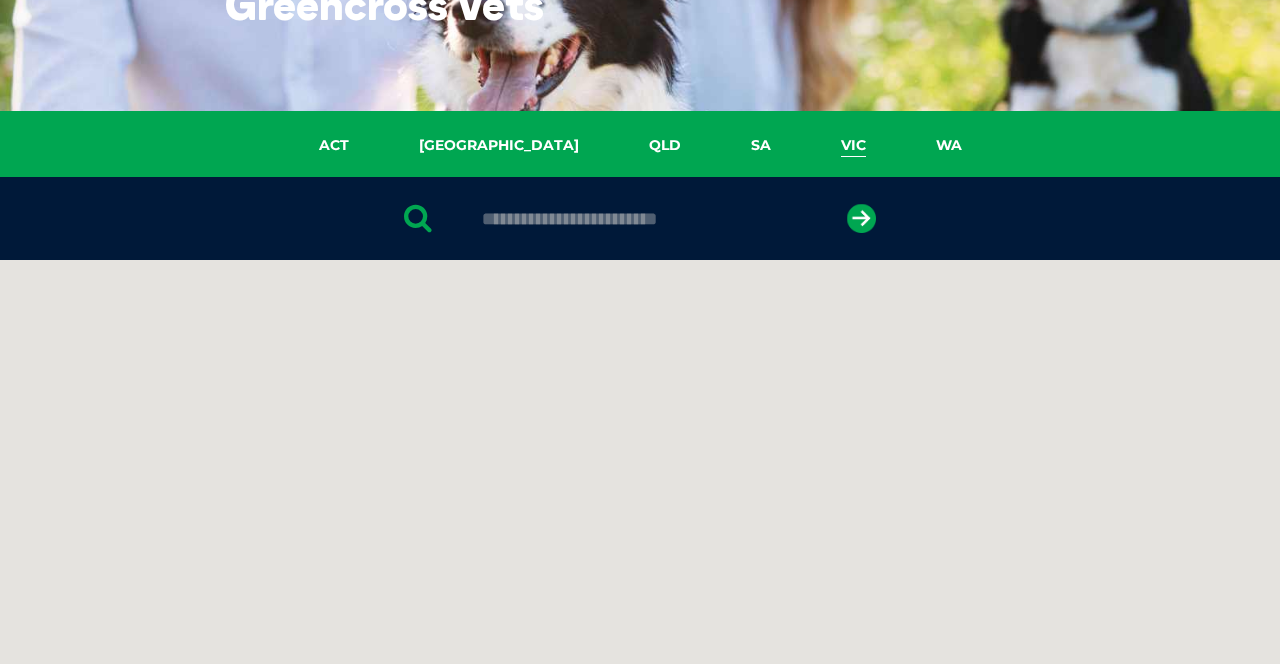 scroll, scrollTop: 458, scrollLeft: 0, axis: vertical 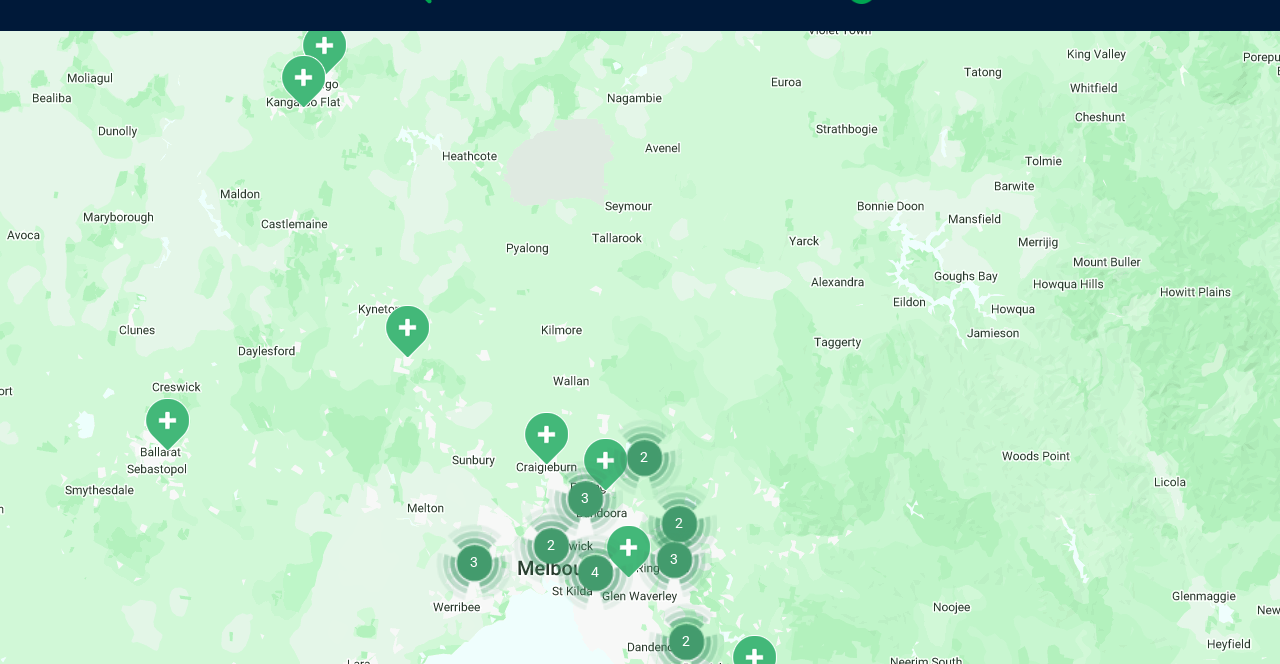 click at bounding box center [640, 417] 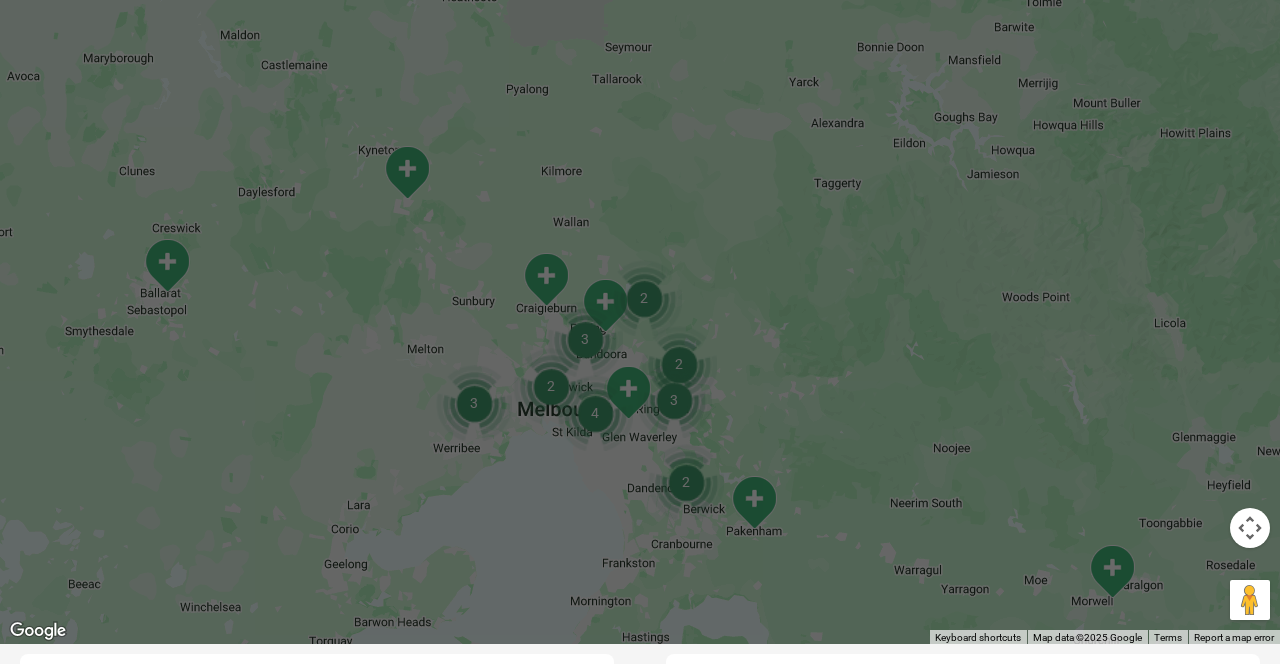 scroll, scrollTop: 620, scrollLeft: 0, axis: vertical 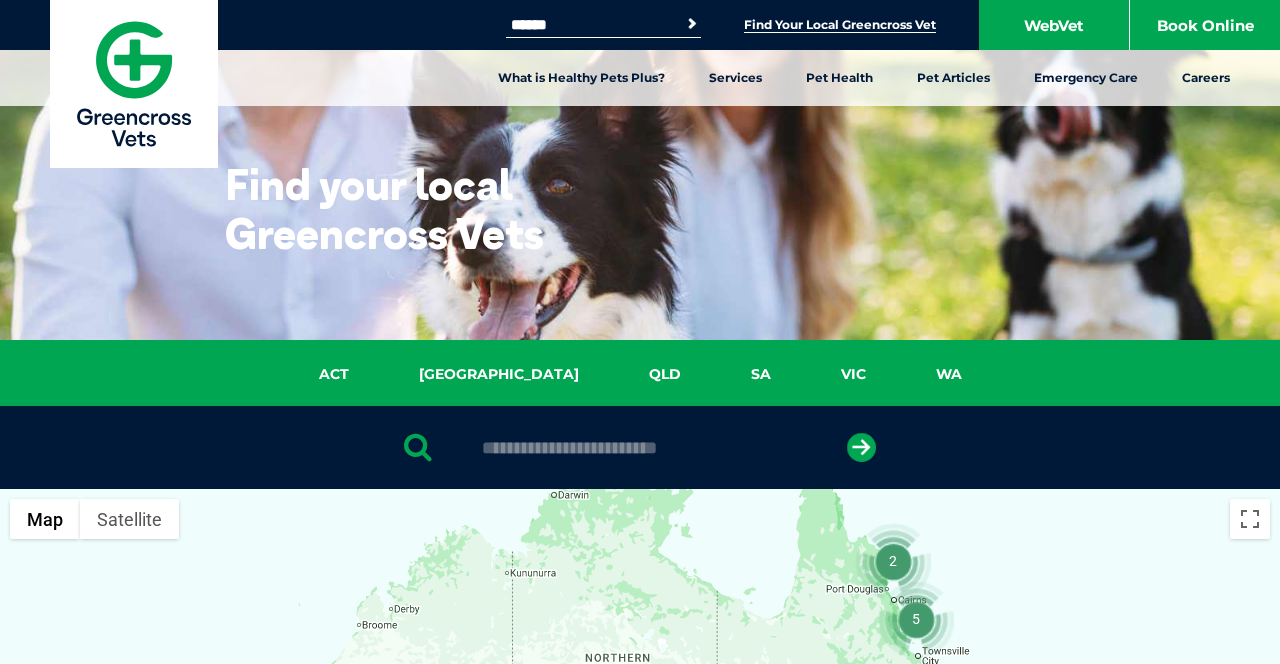click on "Search for:
Search
Find Your Local Greencross Vet
WebVet
Book Online" at bounding box center [640, 25] 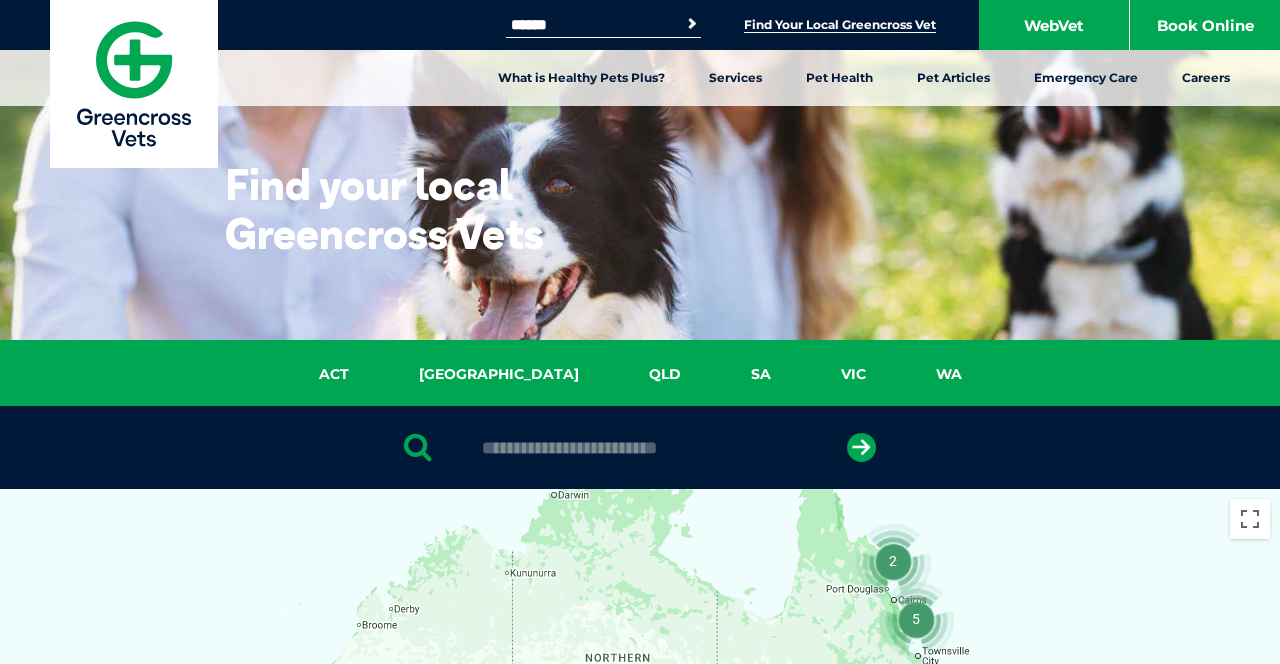 scroll, scrollTop: 0, scrollLeft: 0, axis: both 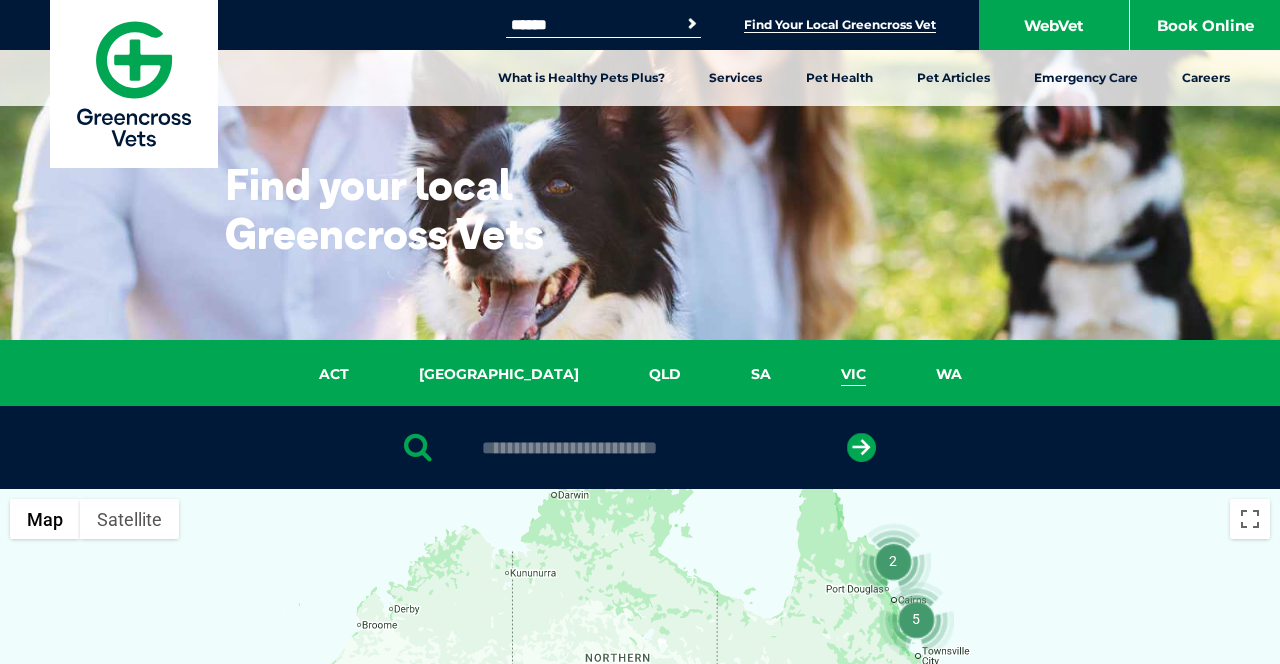 click on "VIC" at bounding box center (853, 374) 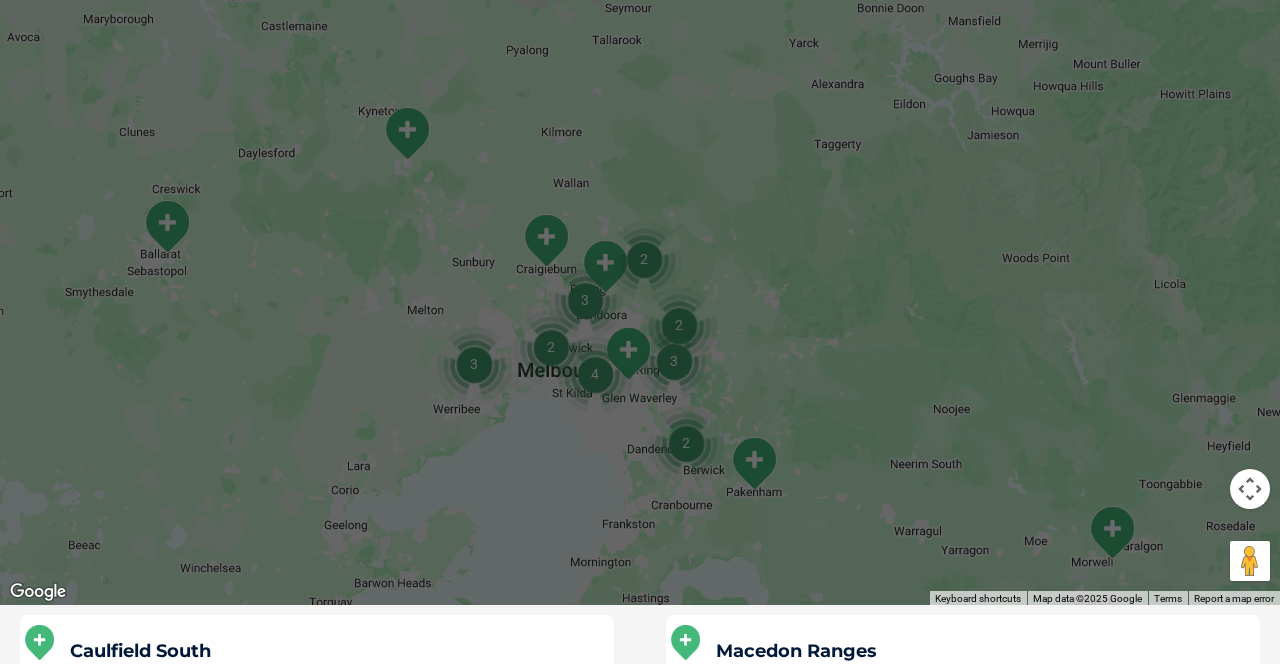 scroll, scrollTop: 654, scrollLeft: 0, axis: vertical 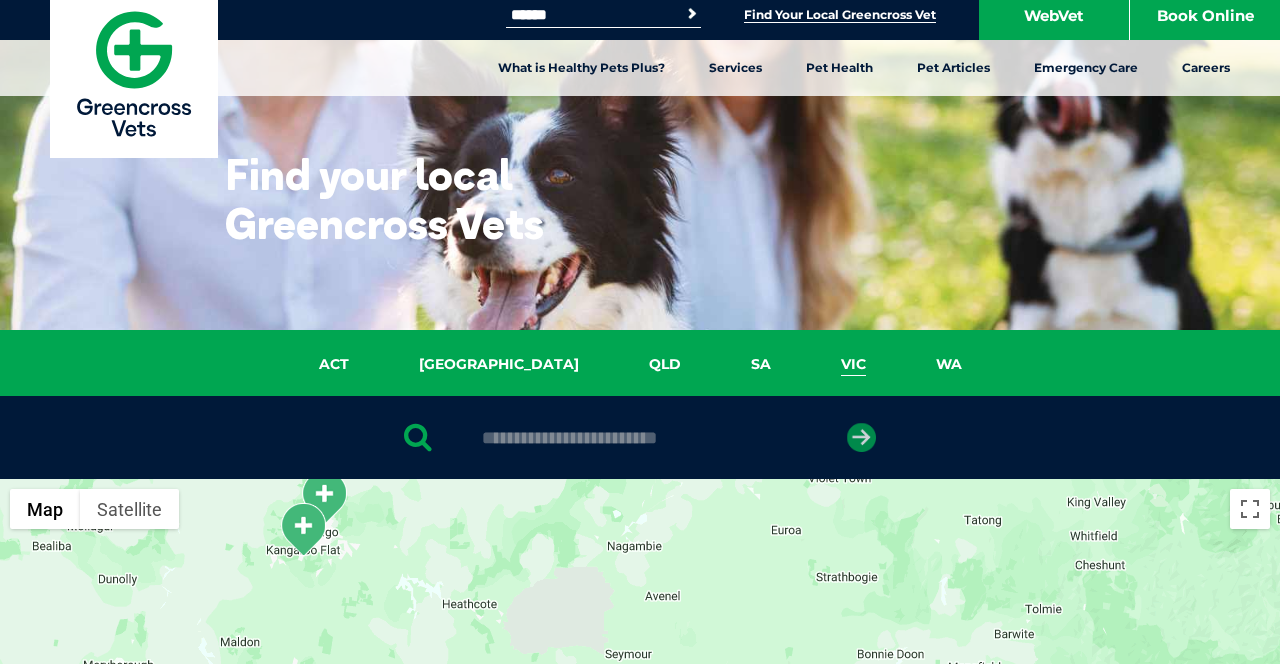 click at bounding box center (861, 437) 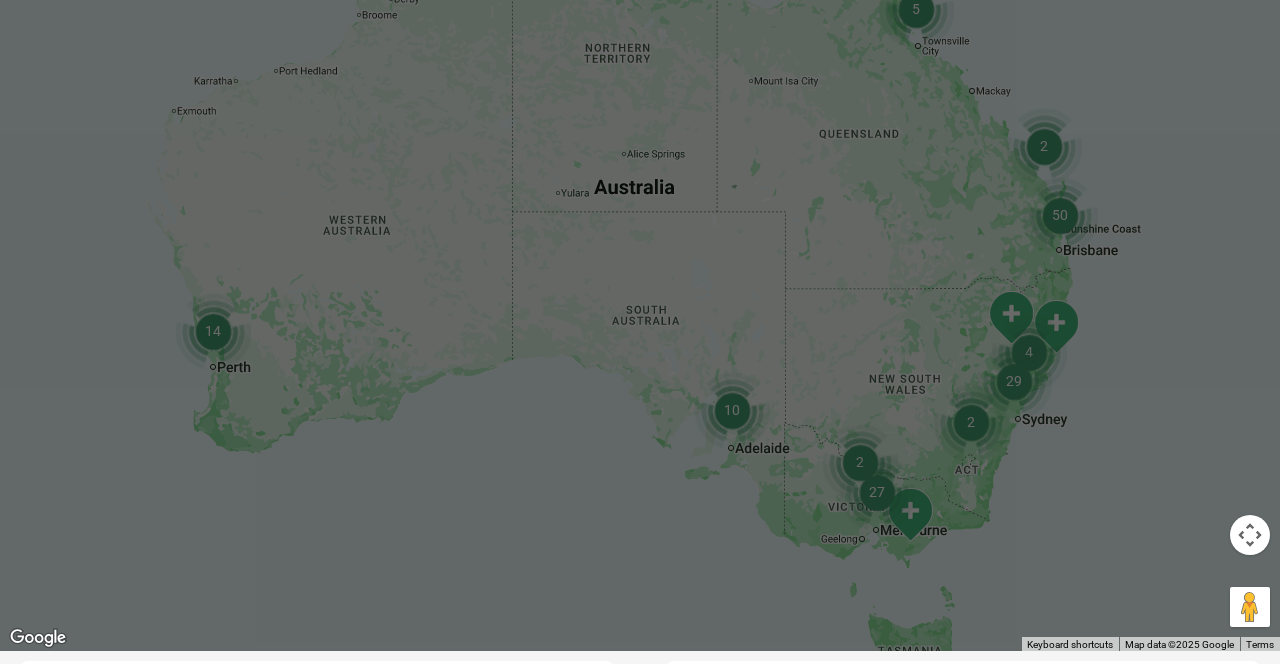 scroll, scrollTop: 609, scrollLeft: 0, axis: vertical 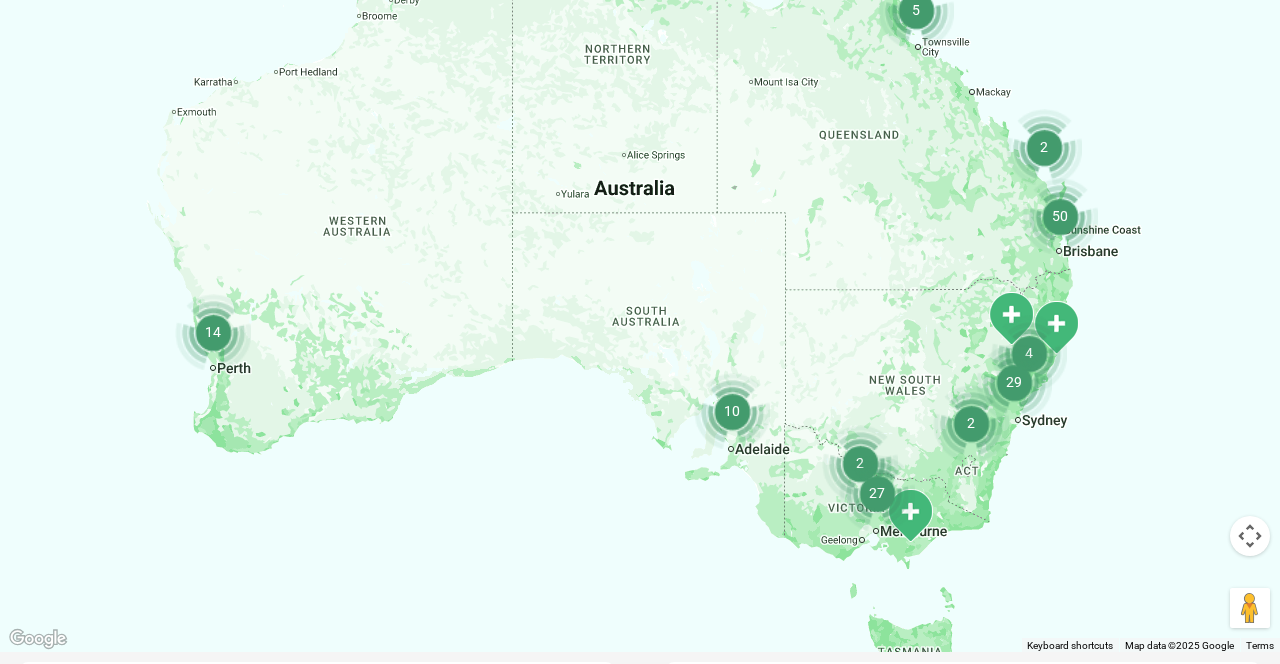 click at bounding box center [640, 266] 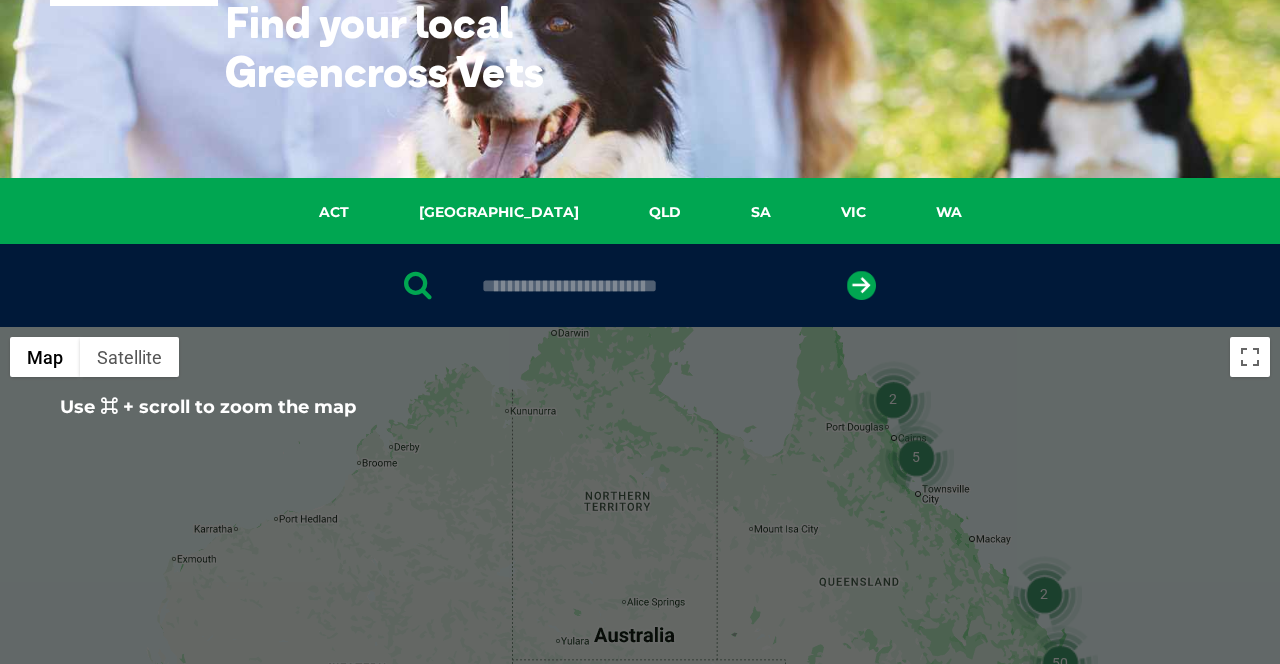 scroll, scrollTop: 0, scrollLeft: 0, axis: both 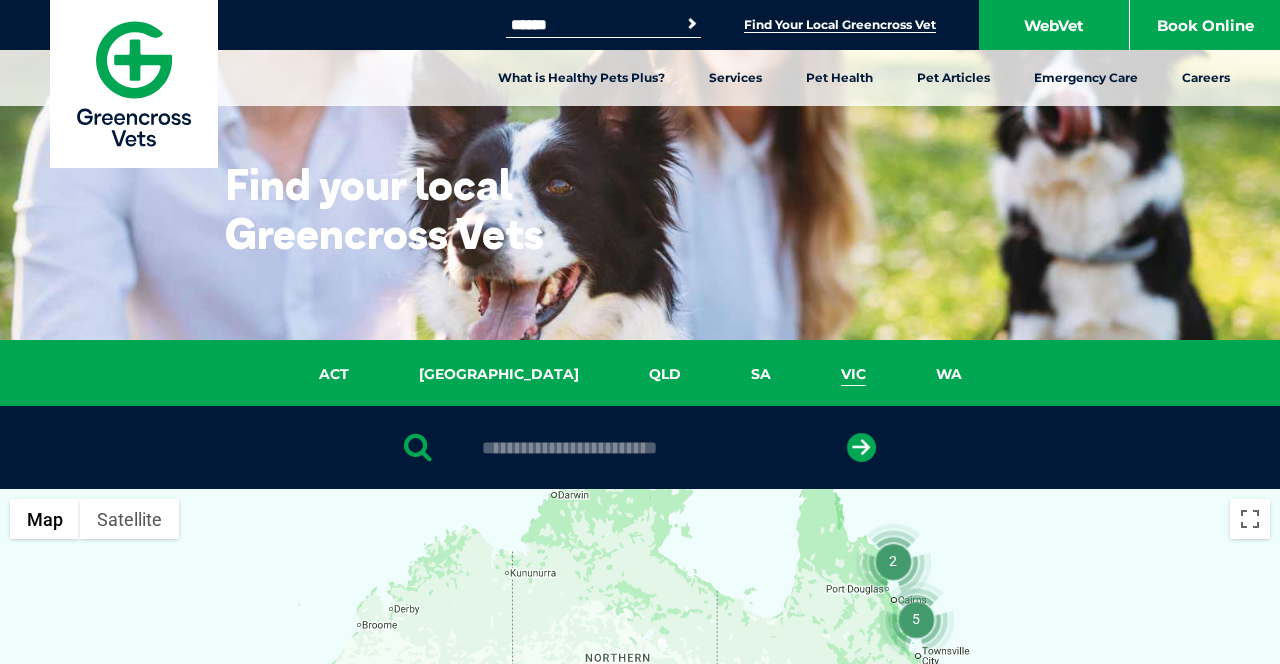 click on "VIC" at bounding box center [853, 374] 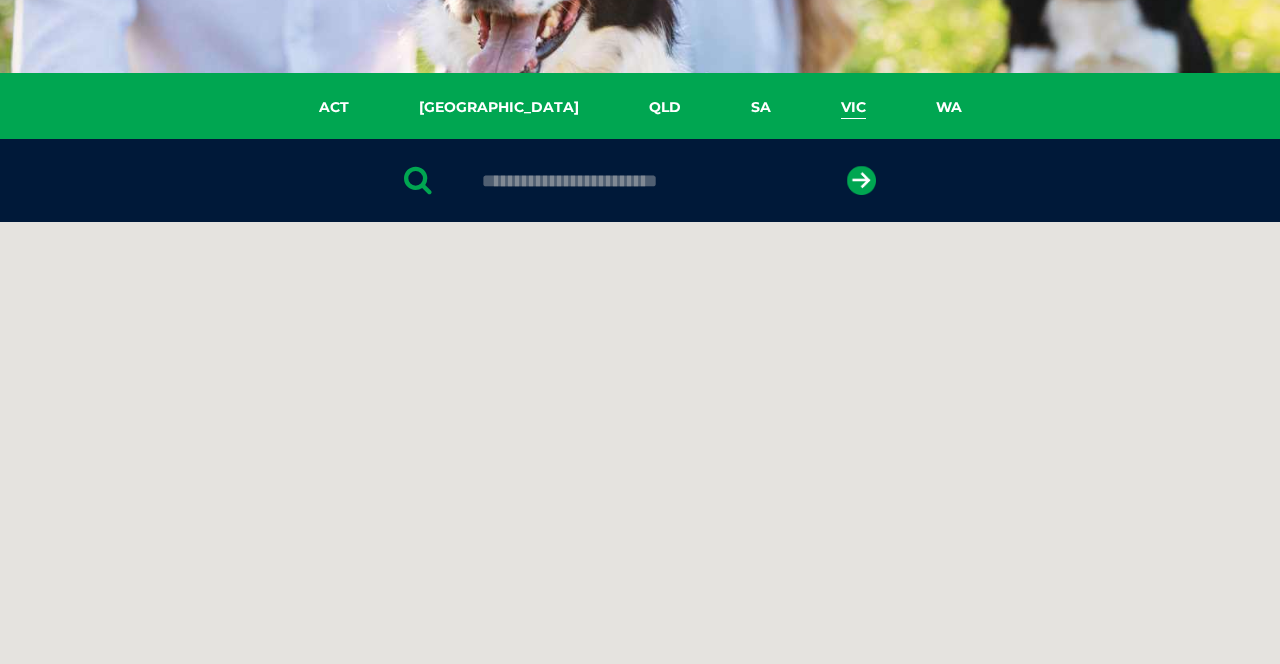 scroll, scrollTop: 458, scrollLeft: 0, axis: vertical 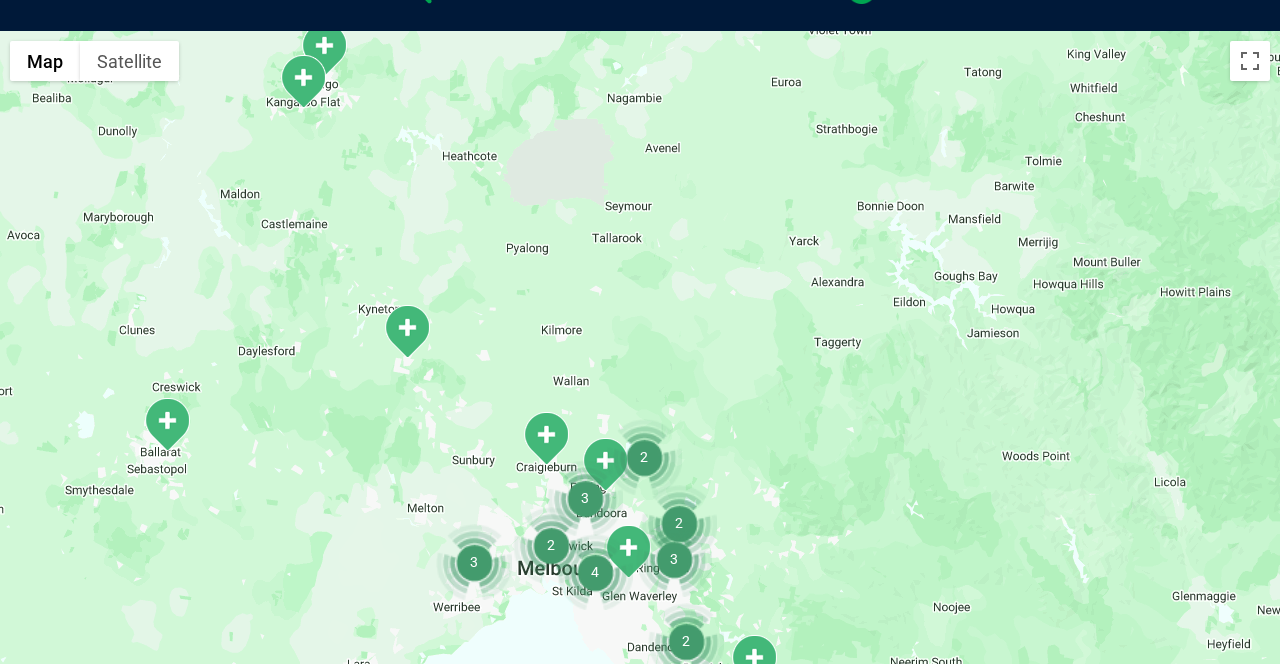 click at bounding box center (474, 562) 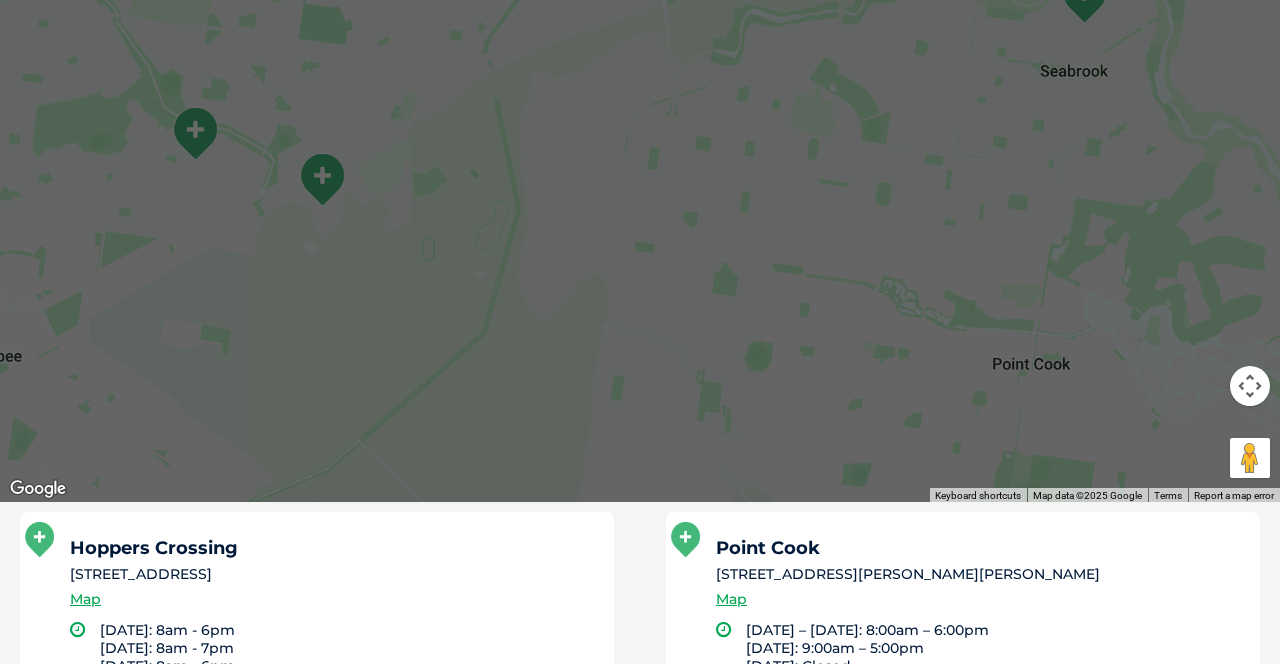 scroll, scrollTop: 758, scrollLeft: 0, axis: vertical 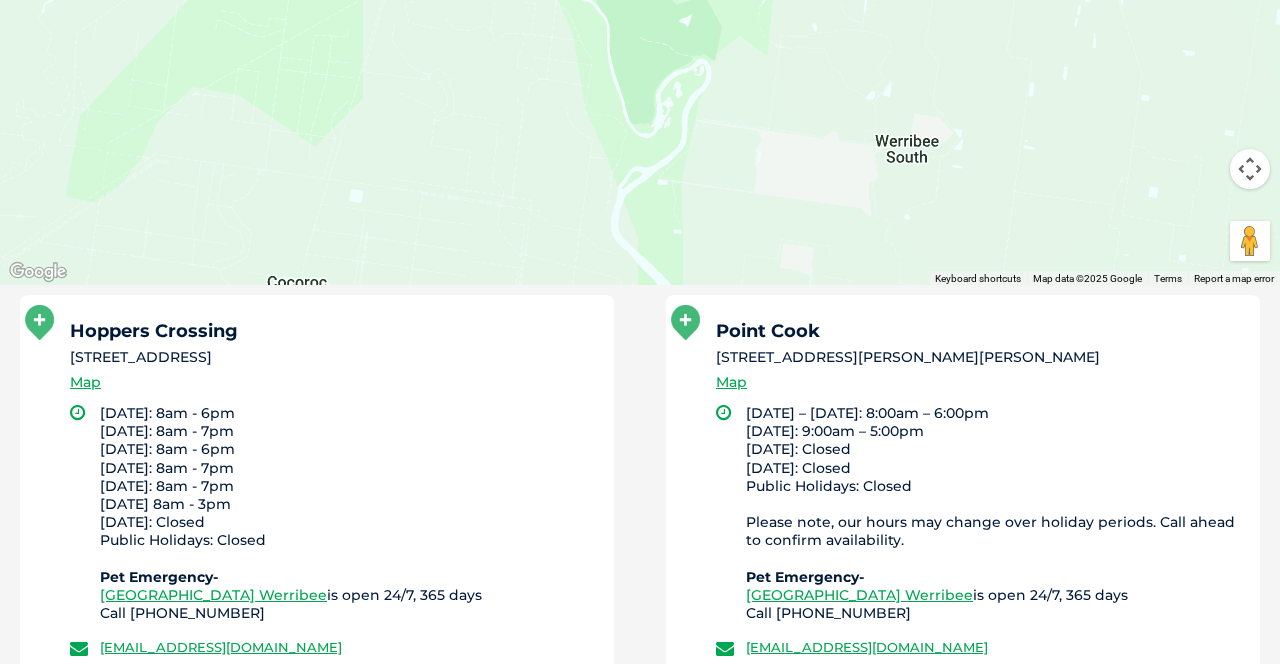 drag, startPoint x: 7, startPoint y: 343, endPoint x: 635, endPoint y: -51, distance: 741.3636 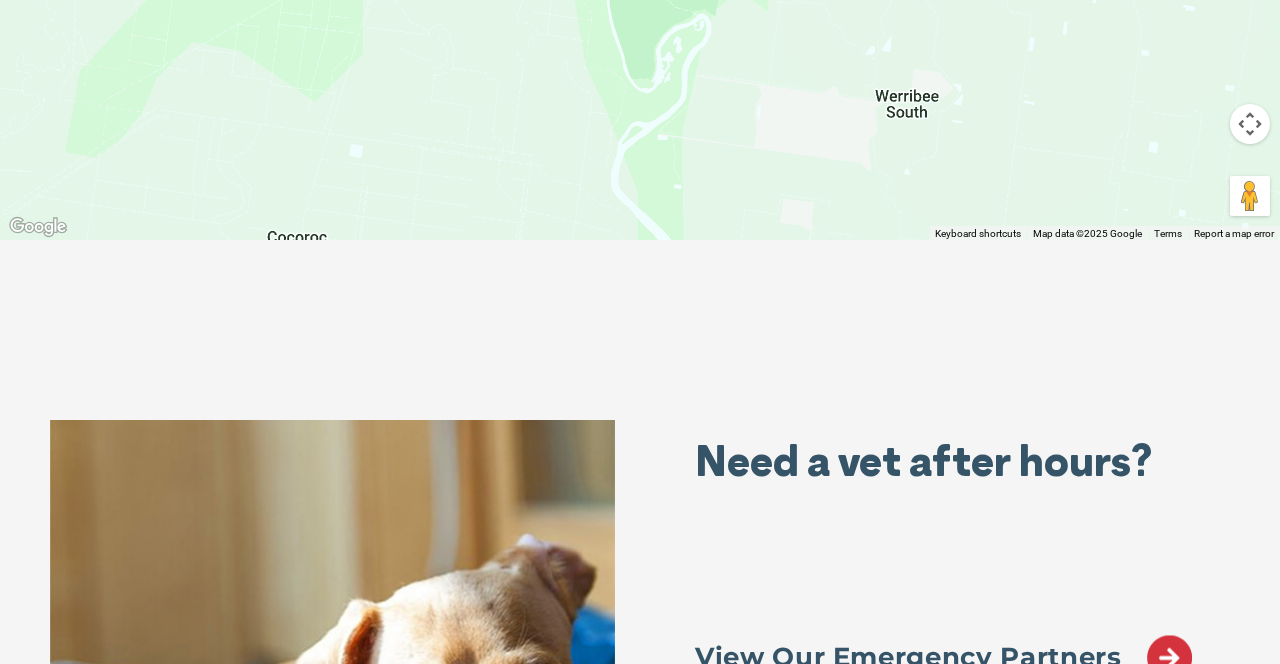 click on "To navigate, press the arrow keys." at bounding box center [640, -146] 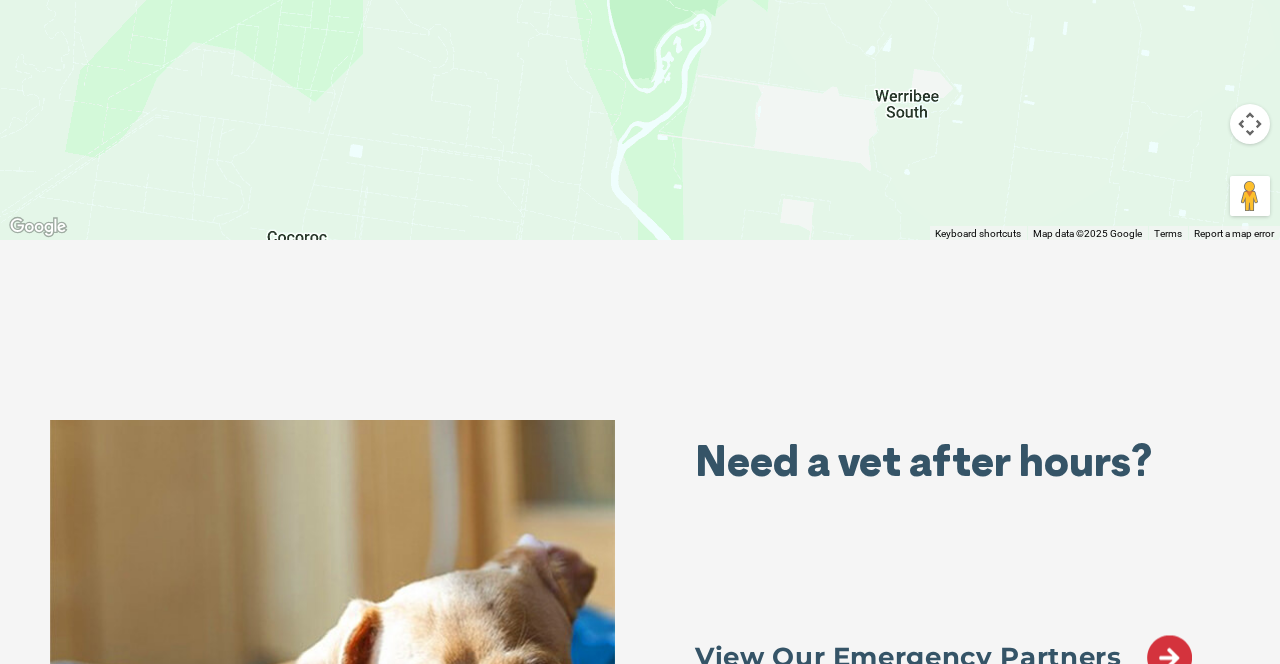 scroll, scrollTop: 0, scrollLeft: 0, axis: both 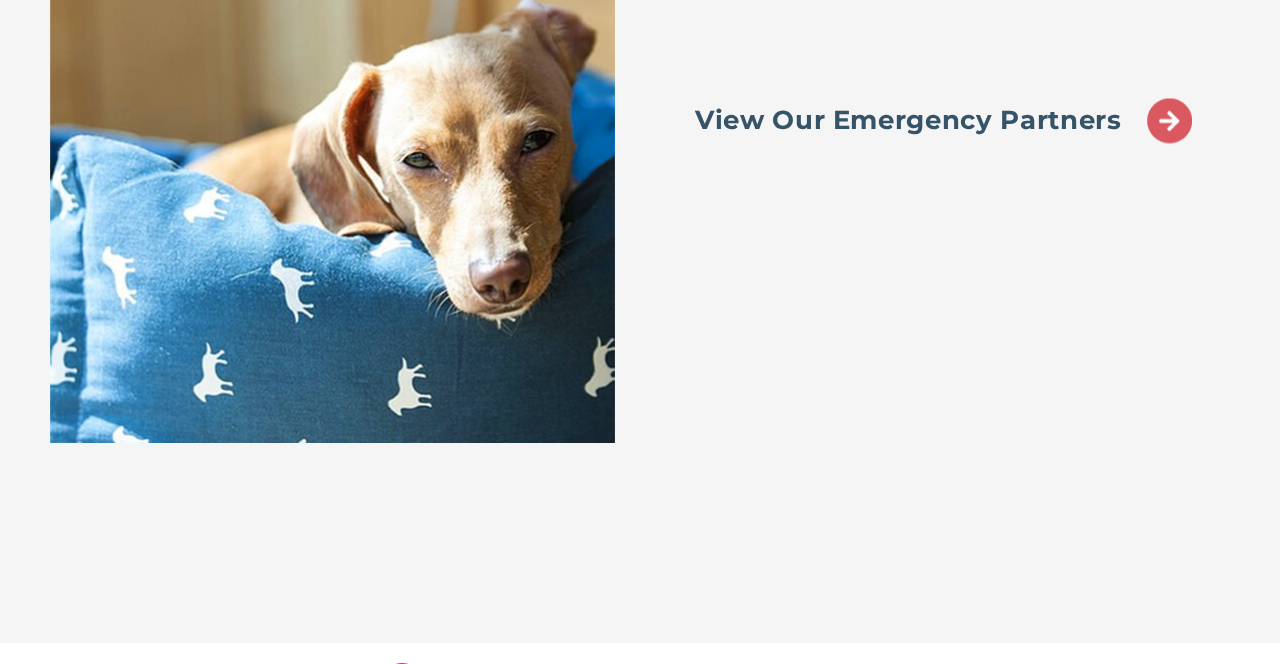 click at bounding box center (1169, 121) 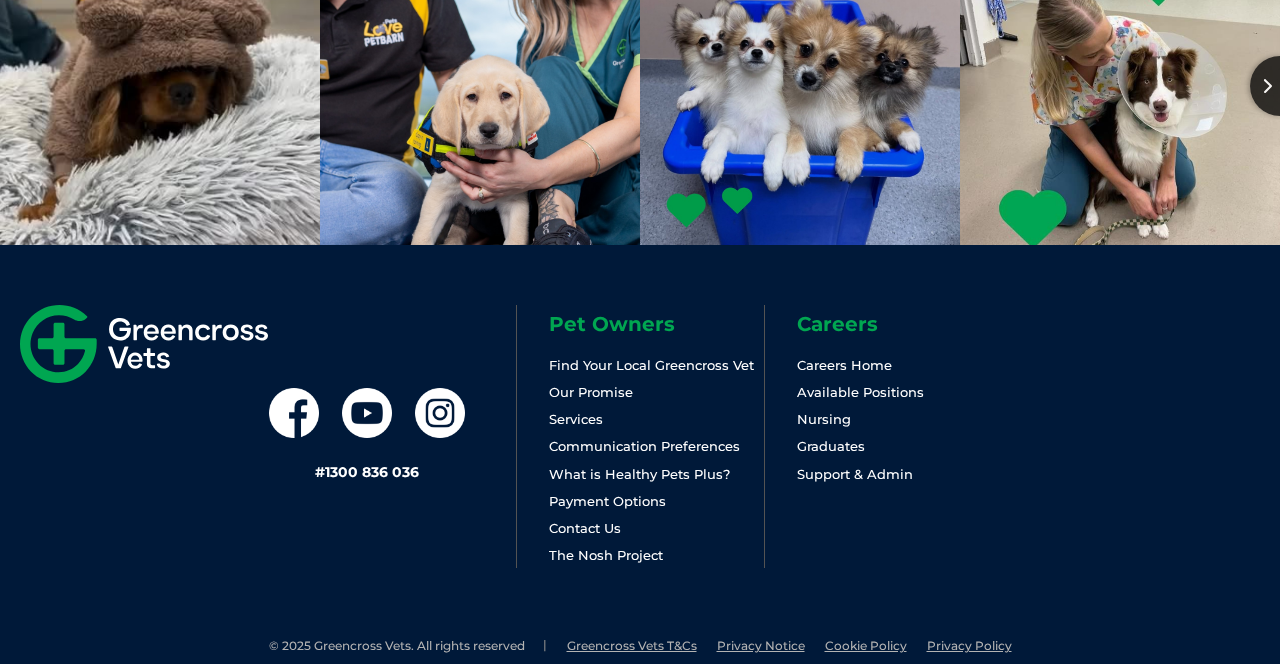 scroll, scrollTop: 4800, scrollLeft: 0, axis: vertical 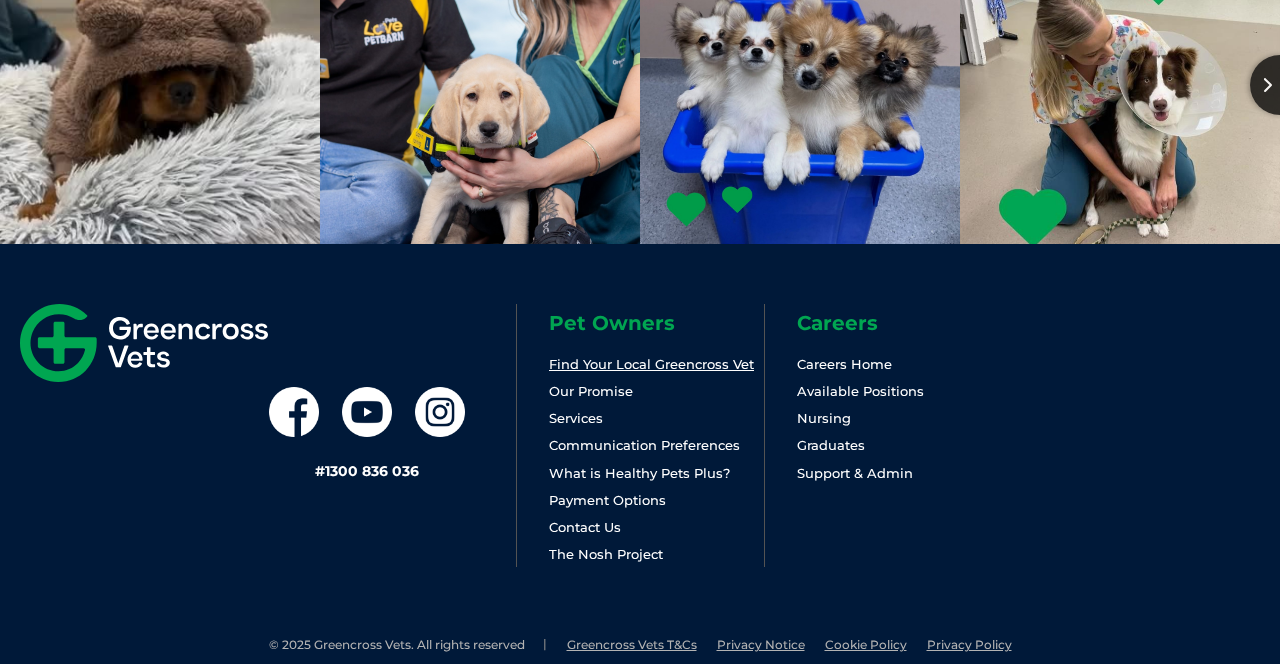 click on "Find Your Local Greencross Vet" at bounding box center (651, 364) 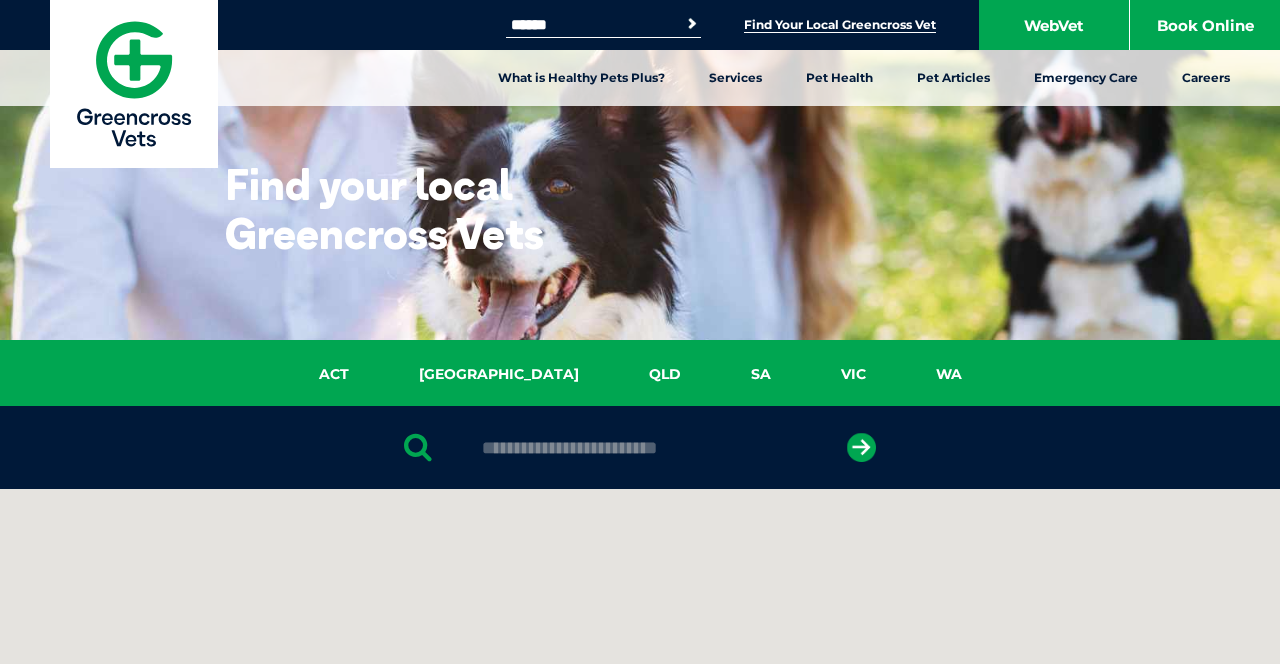 scroll, scrollTop: 0, scrollLeft: 0, axis: both 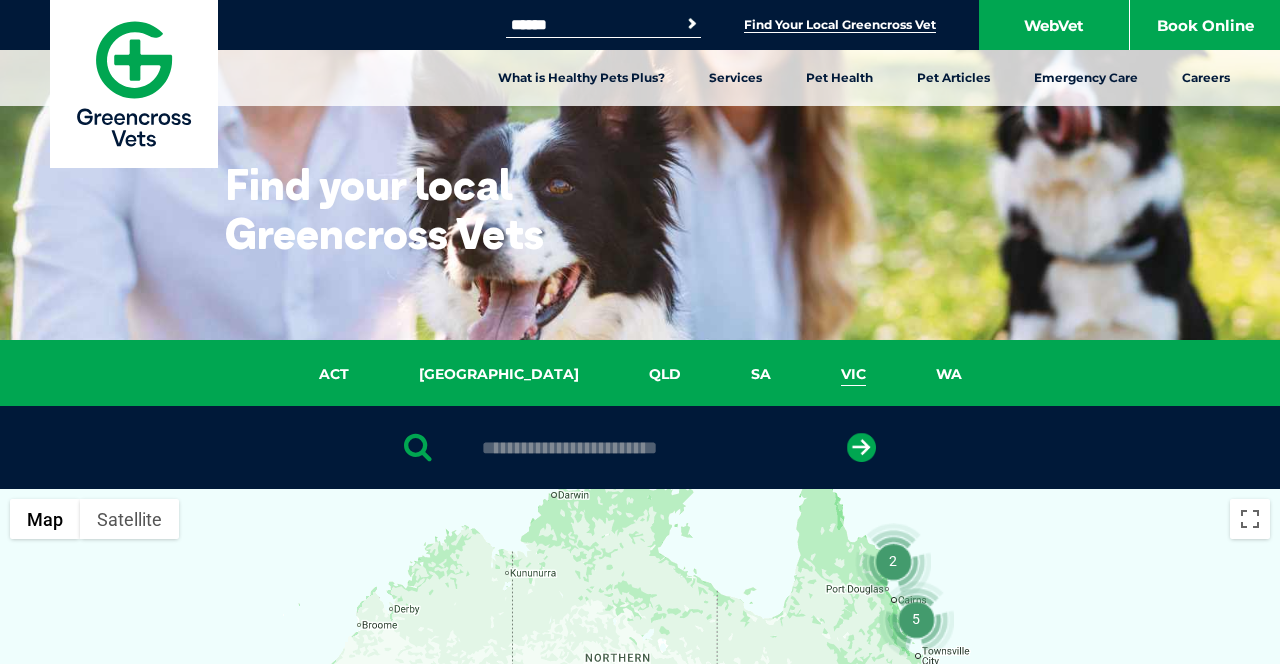 click on "VIC" at bounding box center [853, 374] 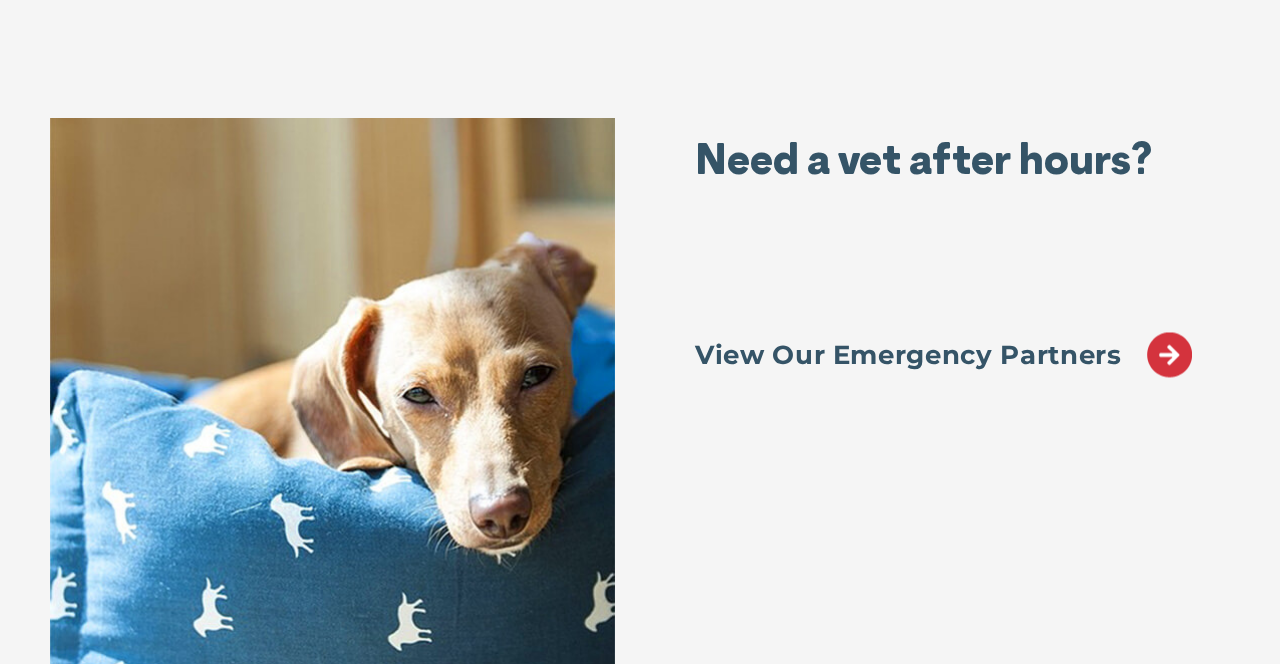 scroll, scrollTop: 7321, scrollLeft: 0, axis: vertical 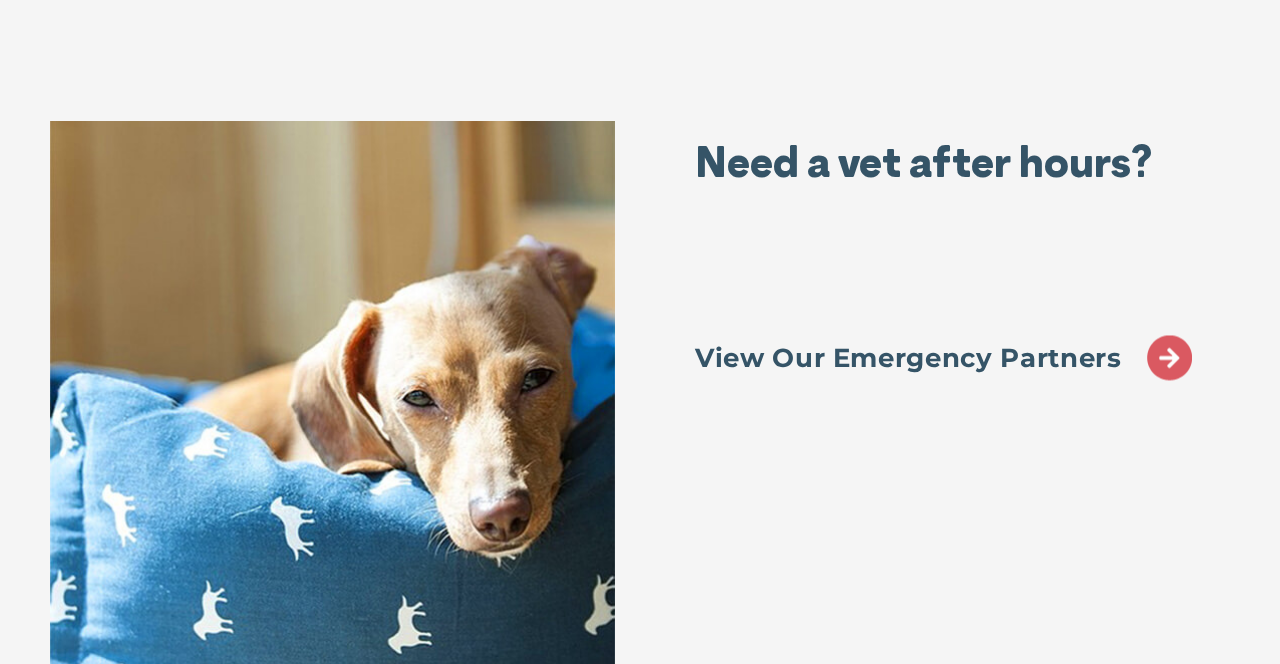 click at bounding box center [1169, 358] 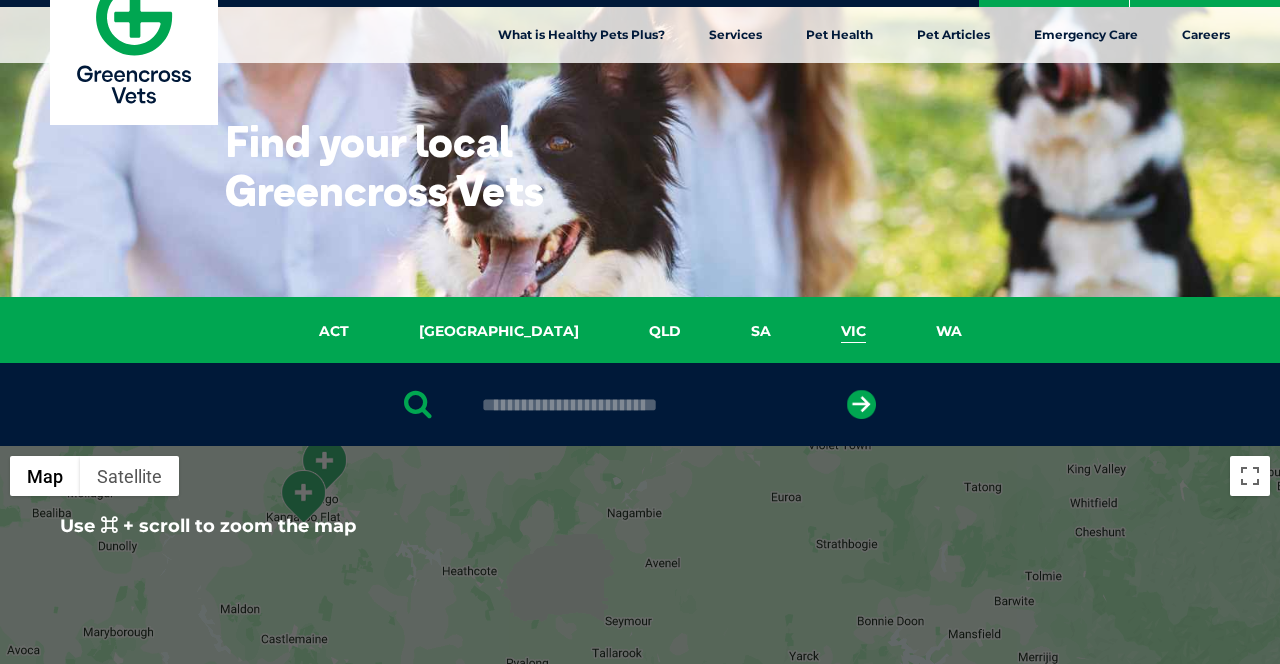 scroll, scrollTop: 0, scrollLeft: 0, axis: both 